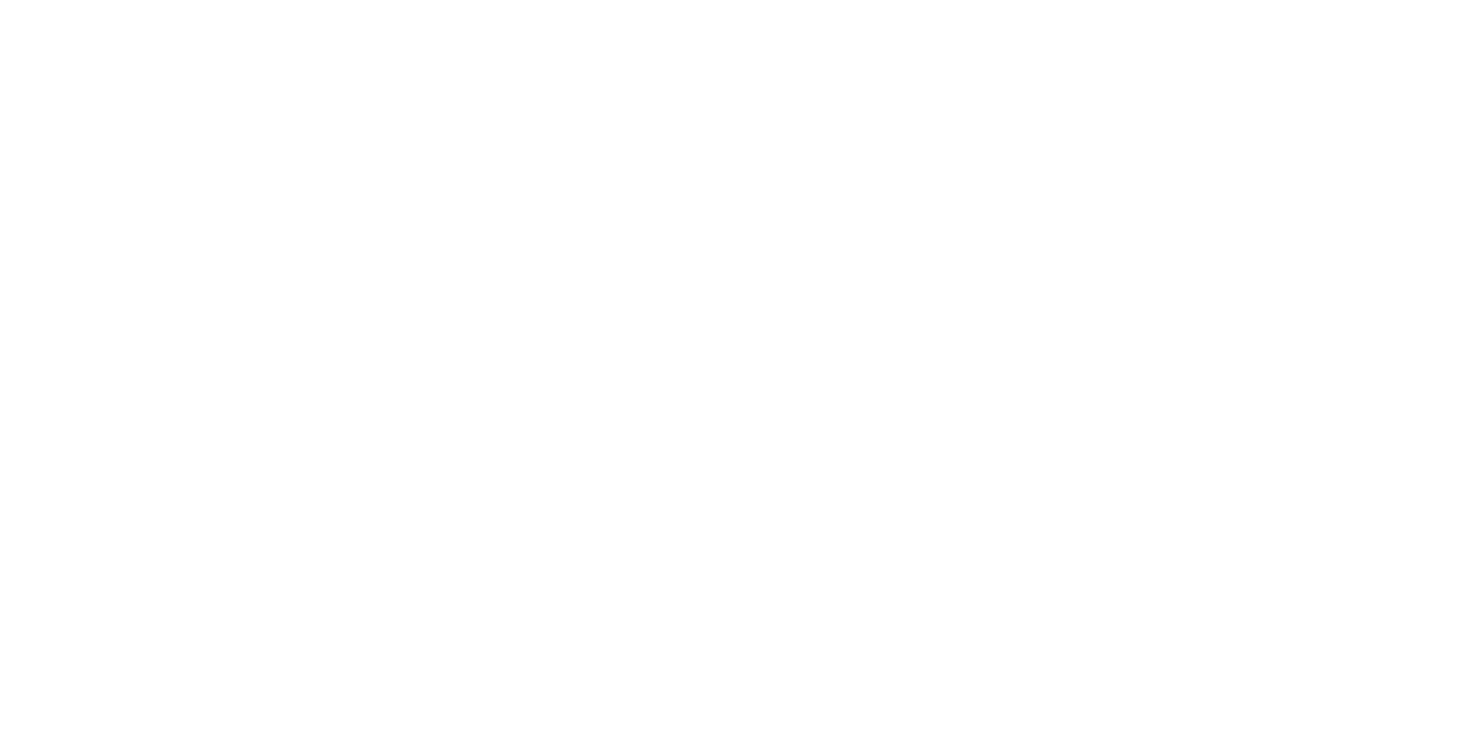 scroll, scrollTop: 0, scrollLeft: 0, axis: both 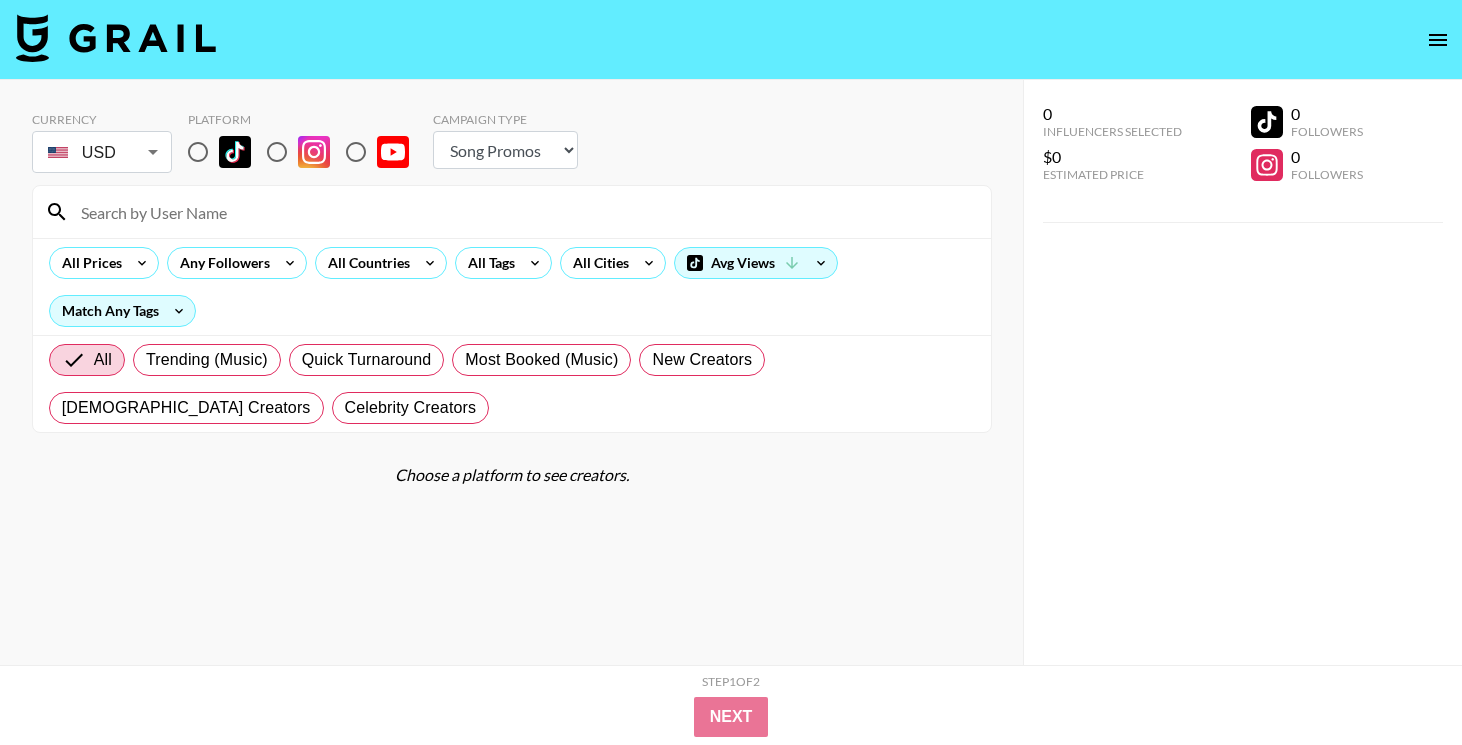 click at bounding box center (198, 152) 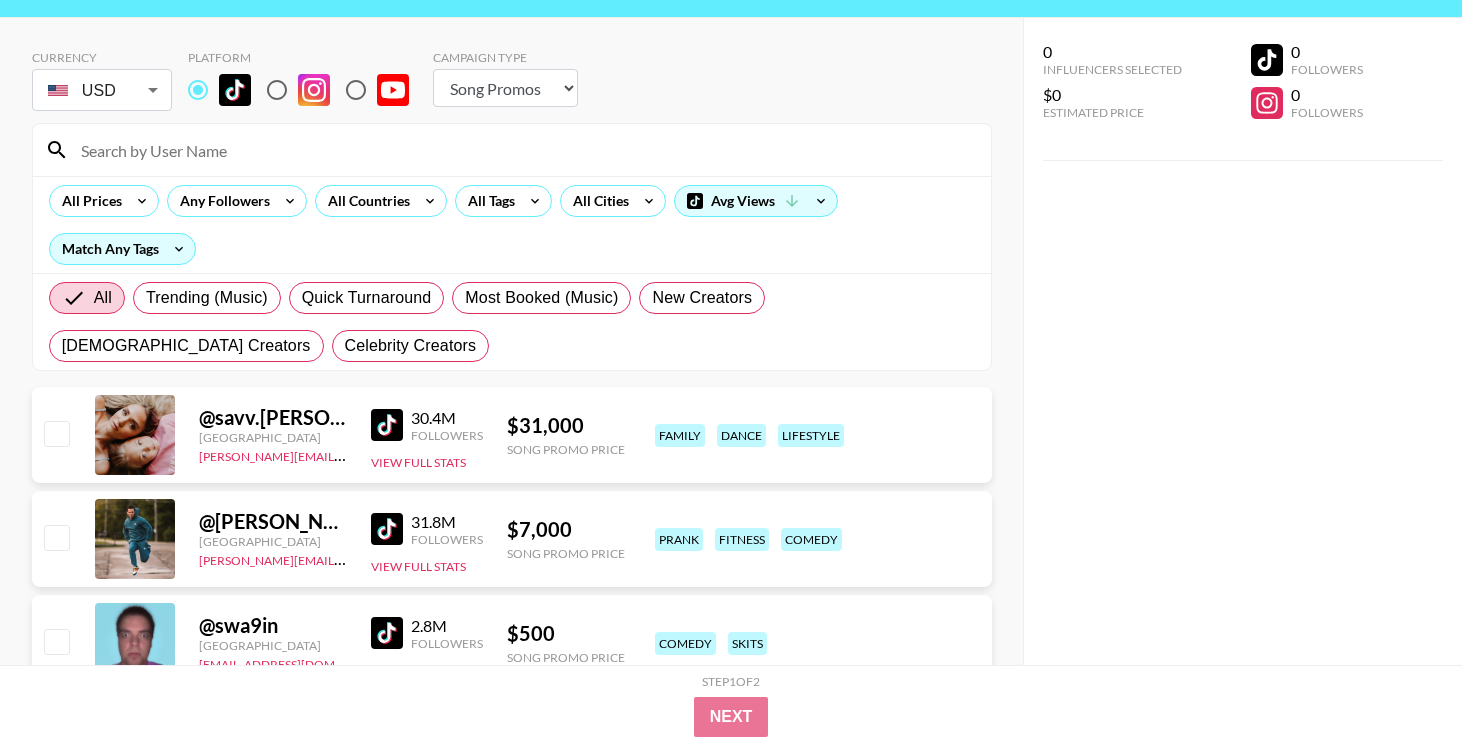 scroll, scrollTop: 22, scrollLeft: 0, axis: vertical 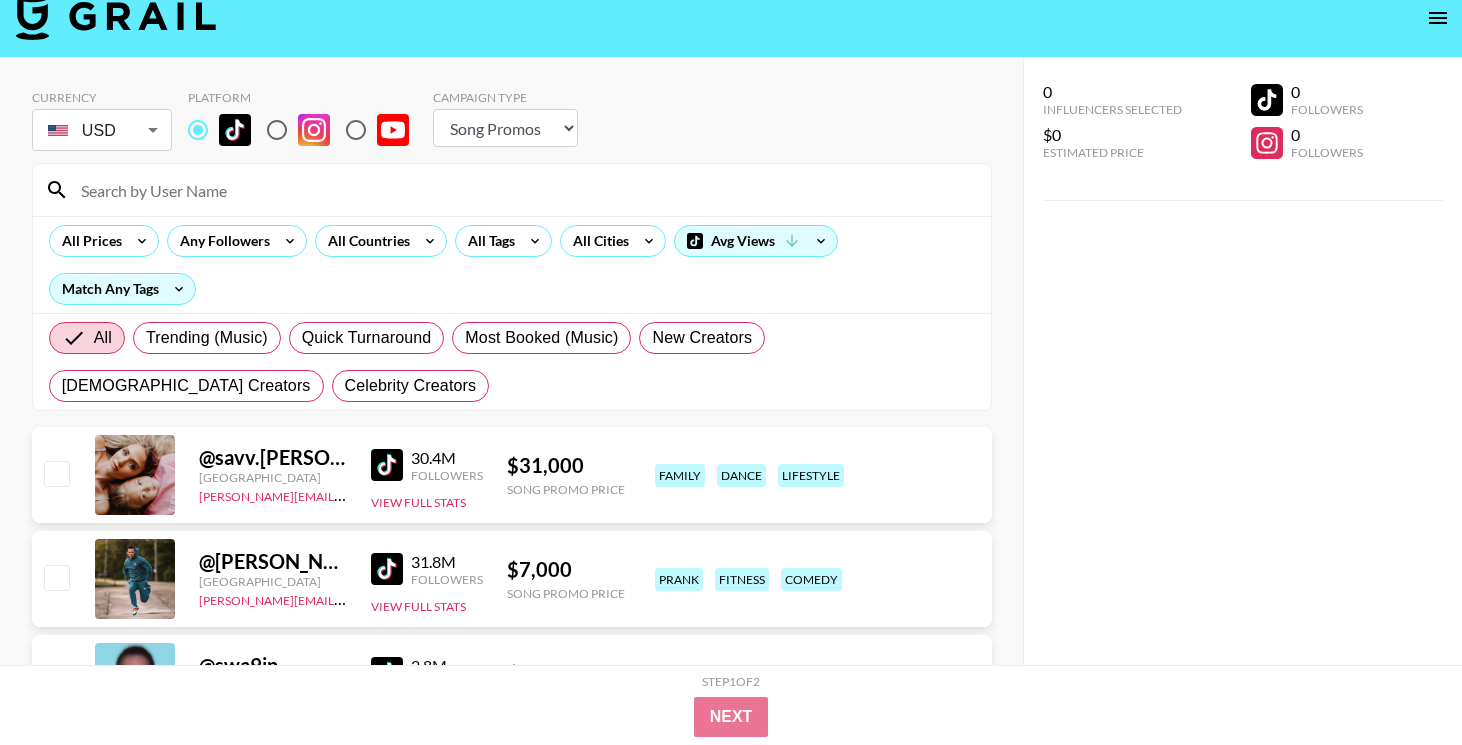 click on "Choose Type... Song Promos Brand Promos" at bounding box center (505, 128) 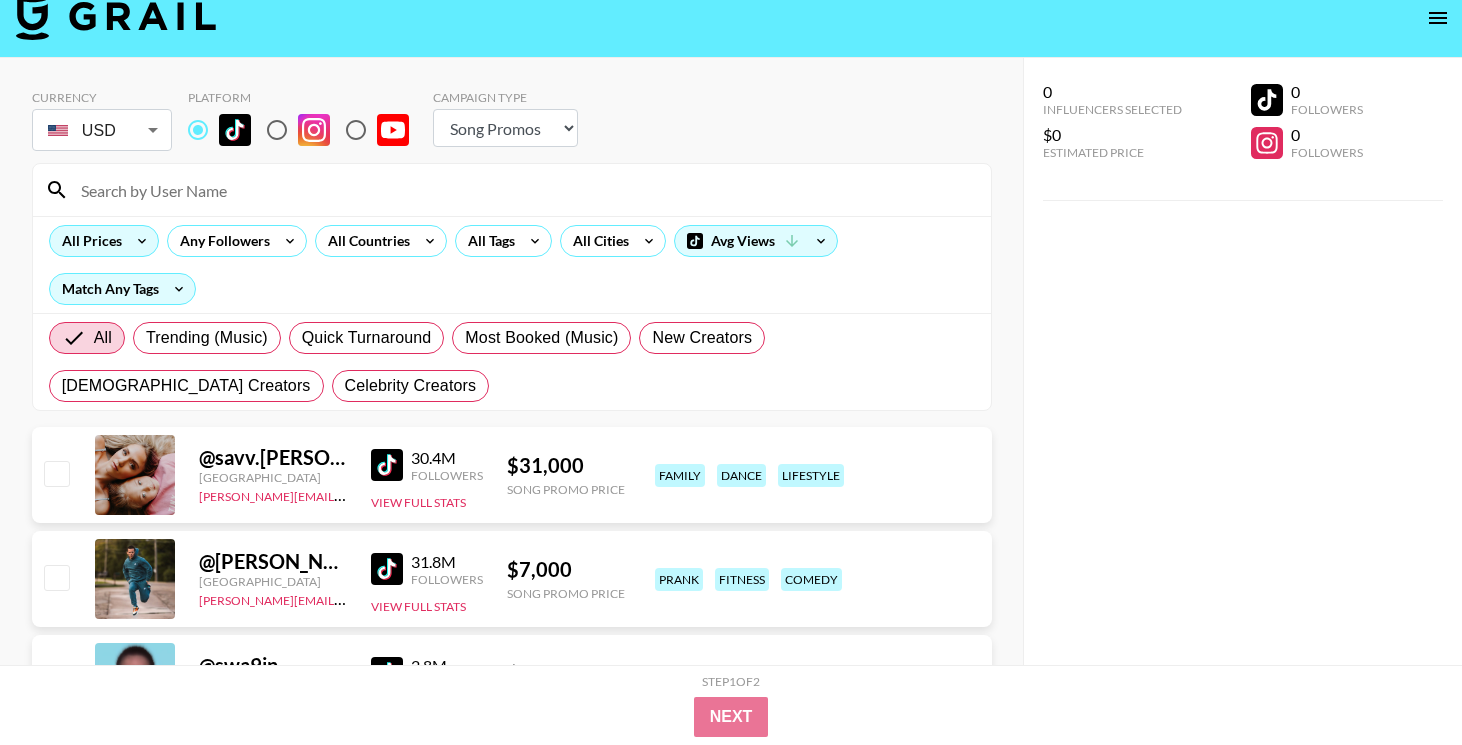 click 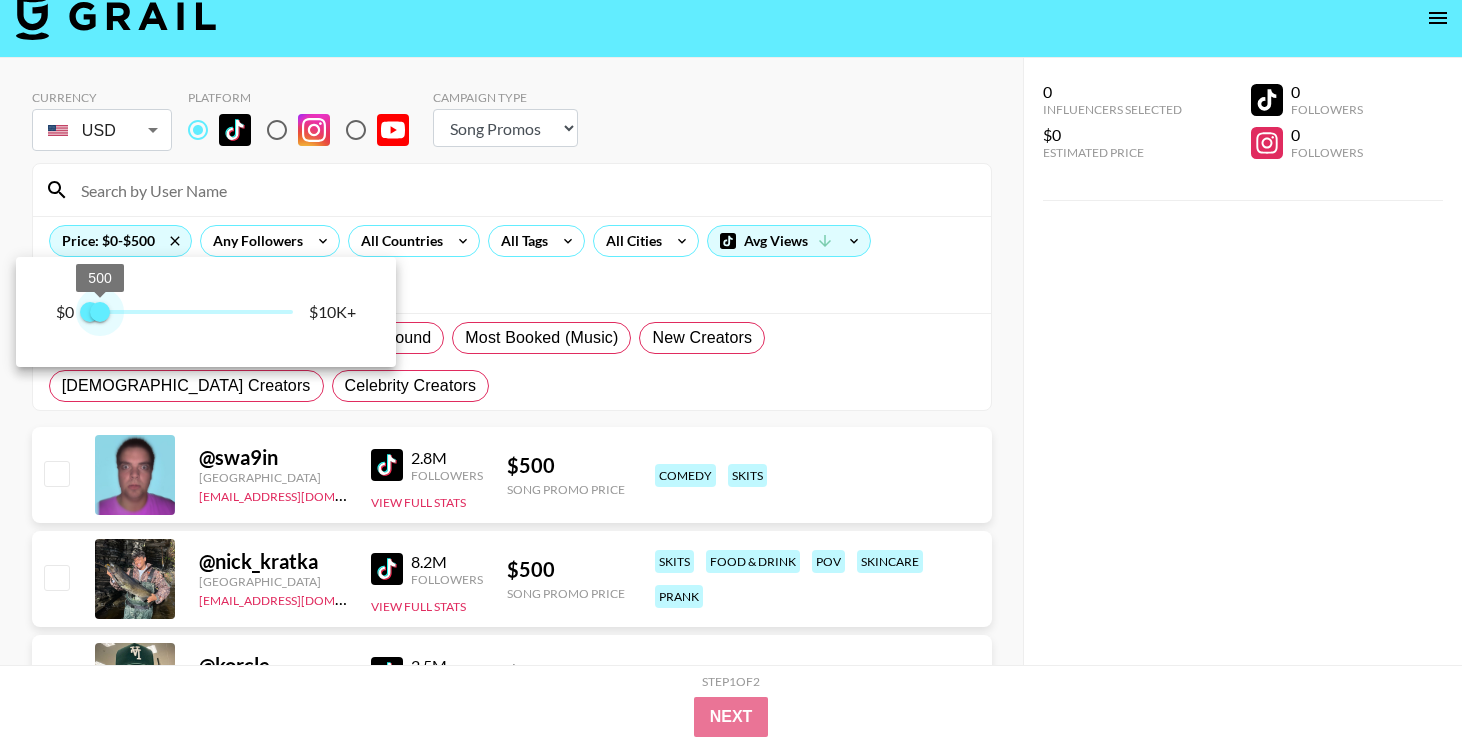 drag, startPoint x: 163, startPoint y: 321, endPoint x: 90, endPoint y: 344, distance: 76.537575 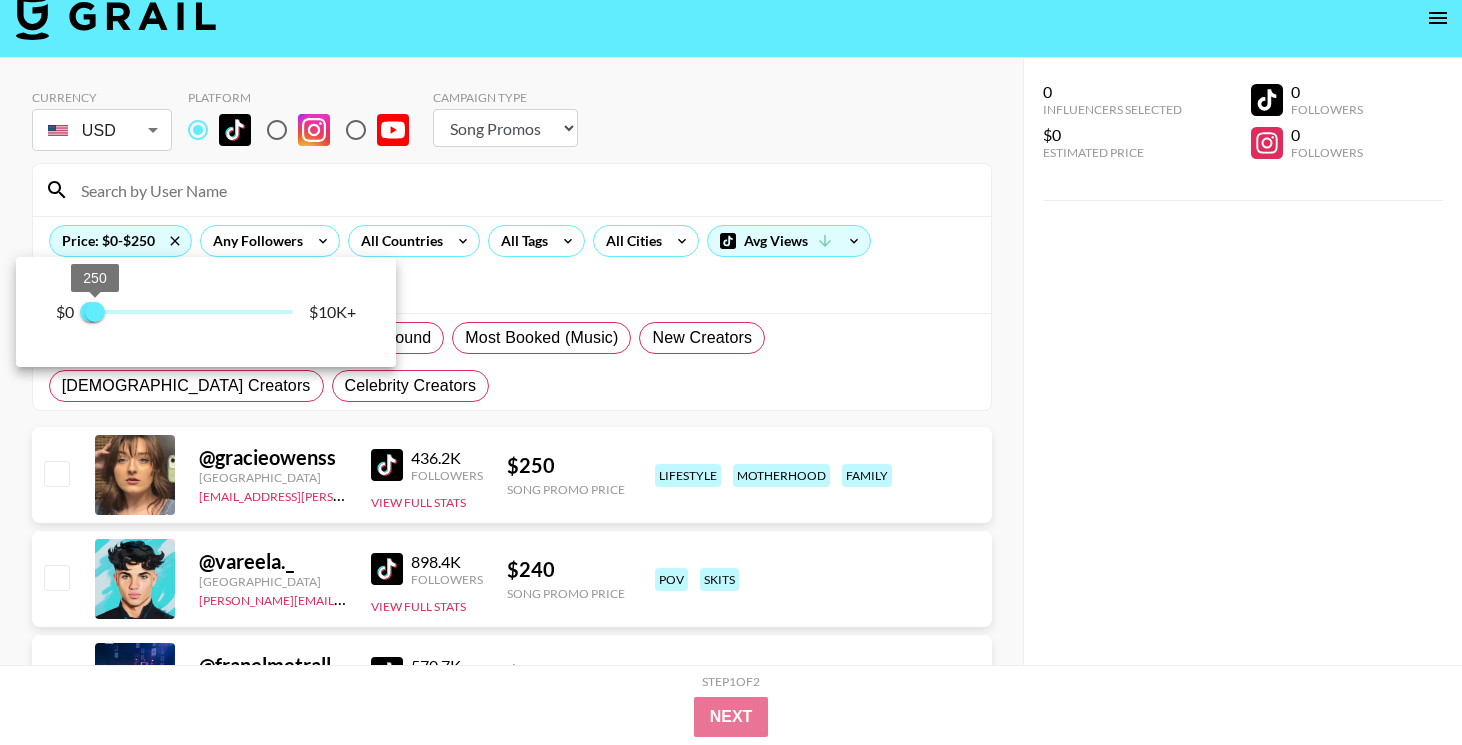 type on "500" 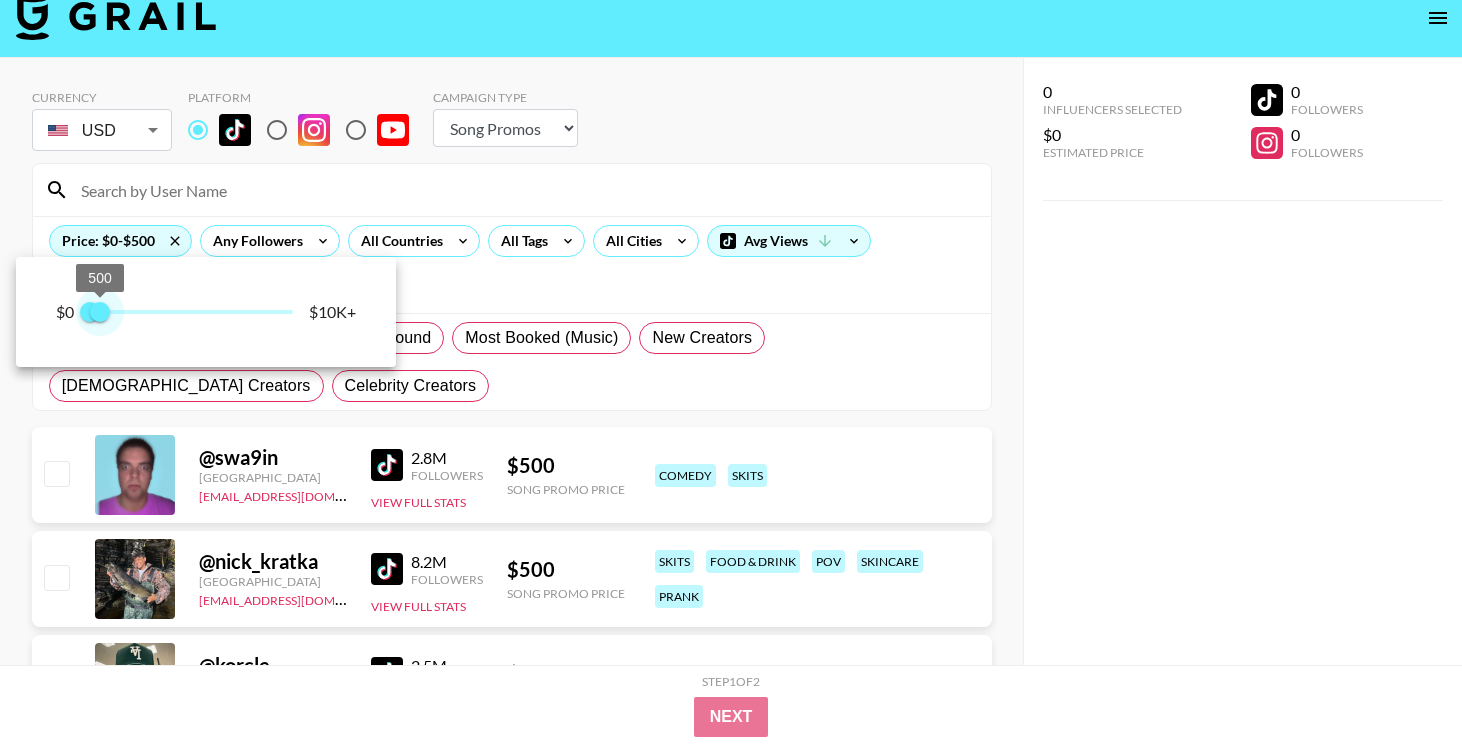 click on "500" at bounding box center [100, 312] 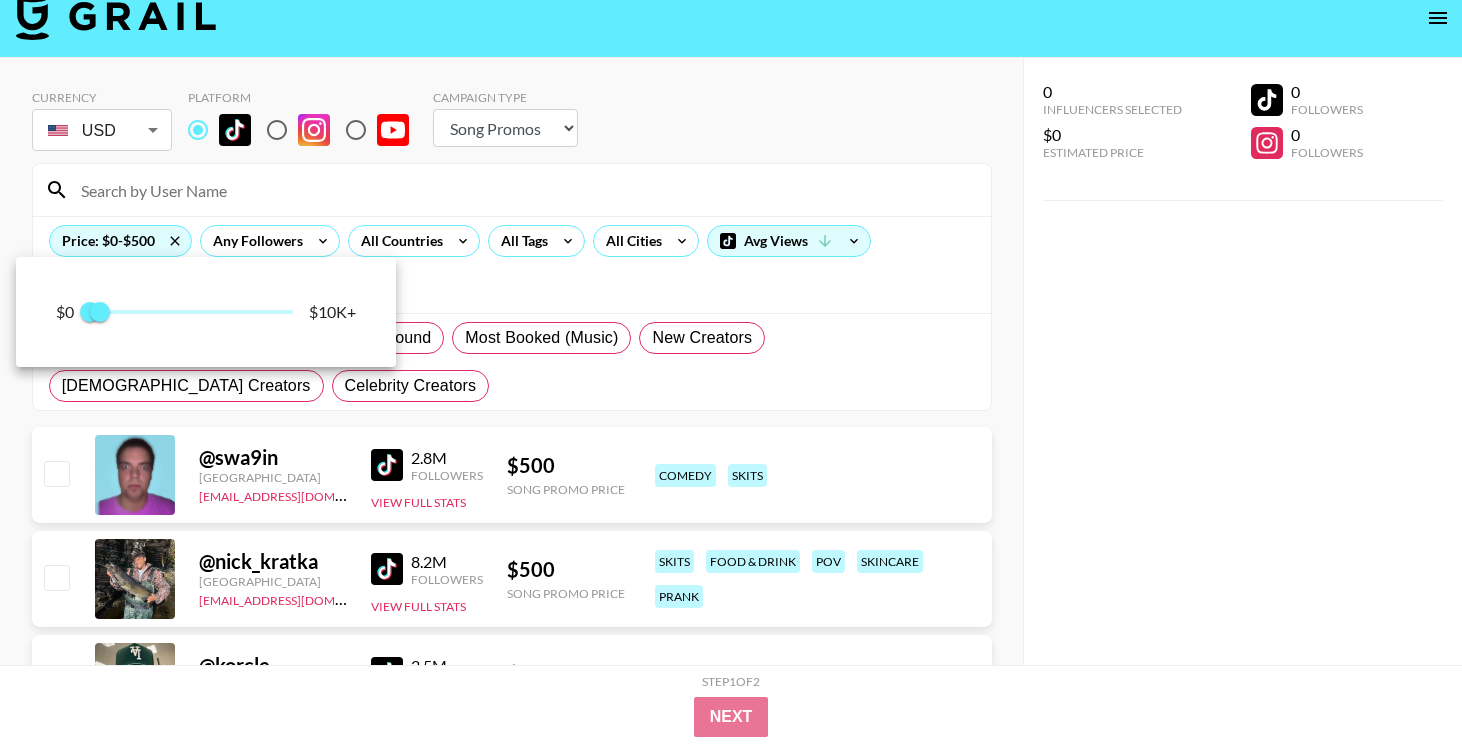 click at bounding box center [731, 372] 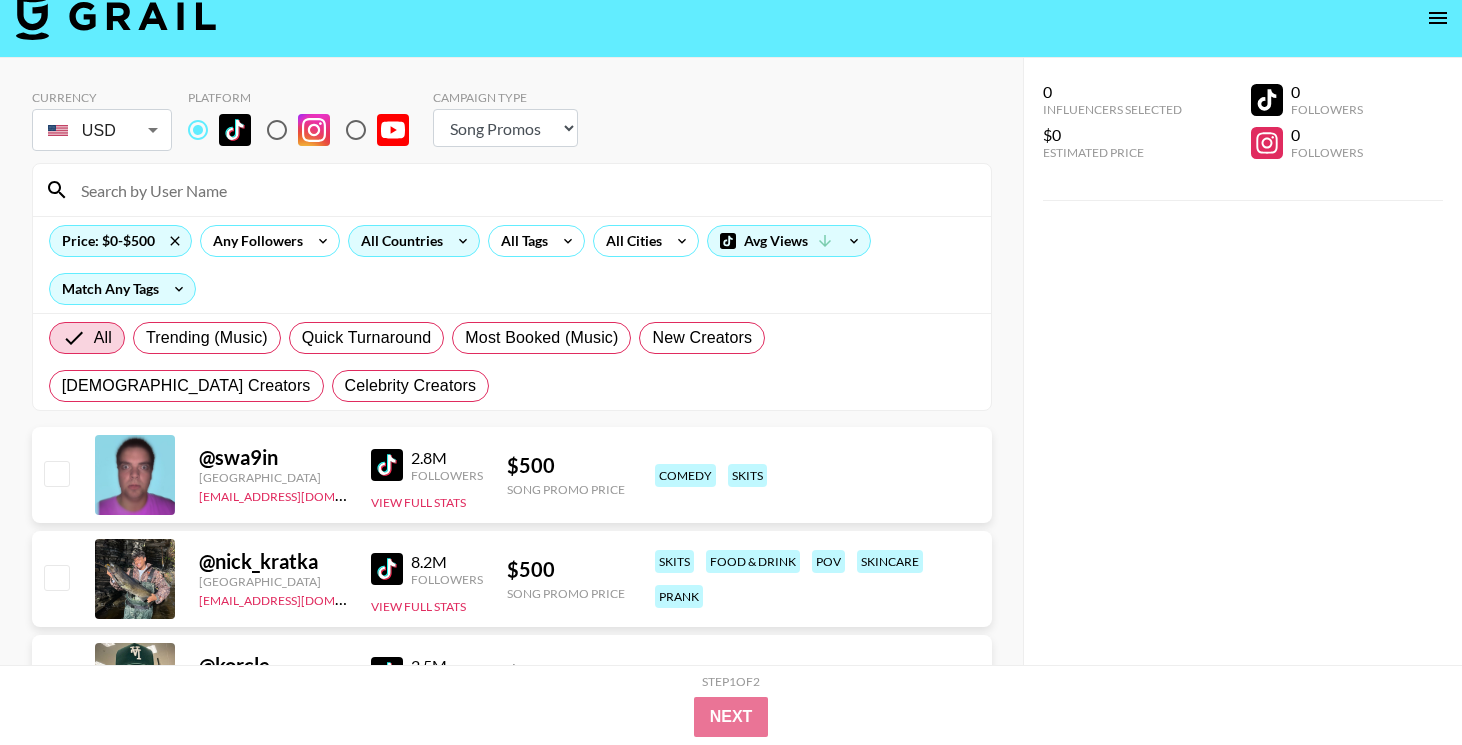 click on "All Countries" at bounding box center [398, 241] 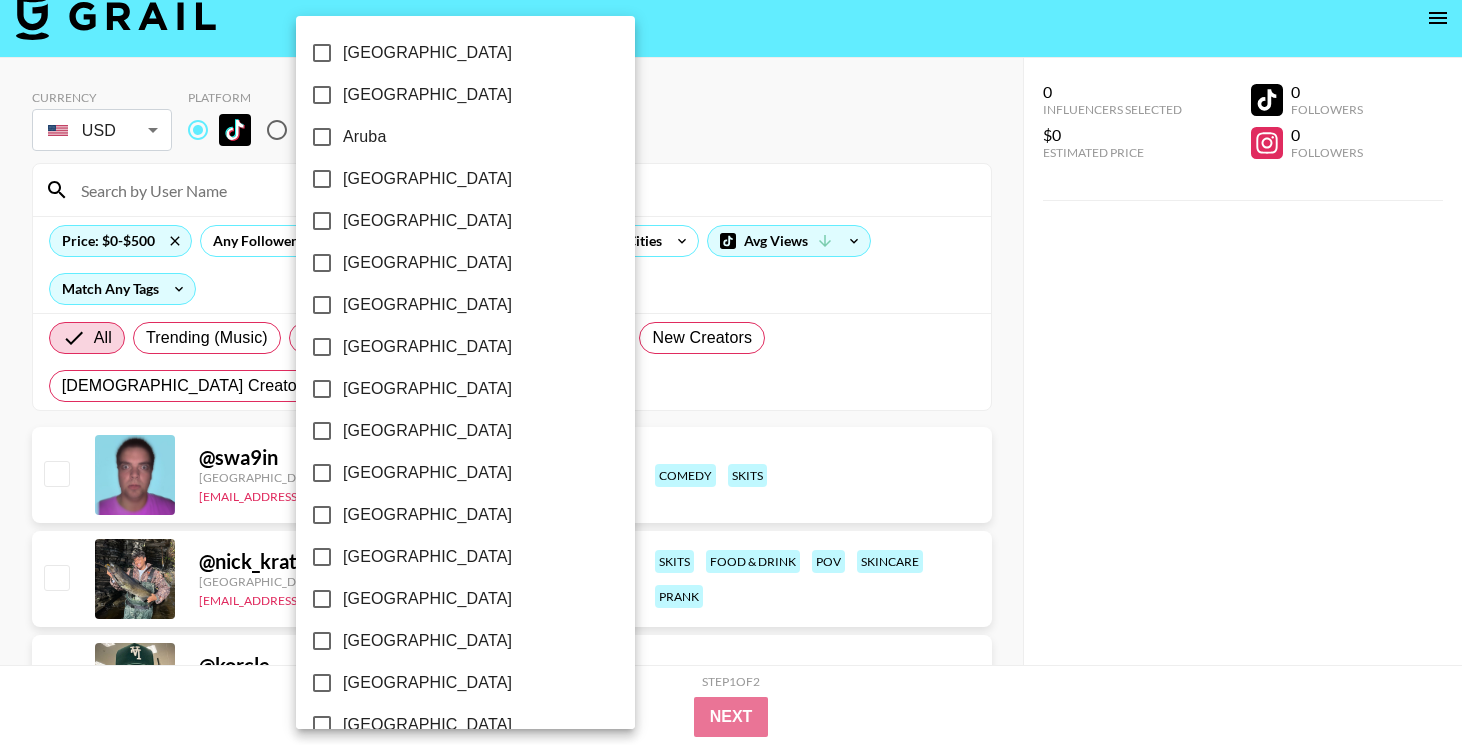 click at bounding box center (731, 372) 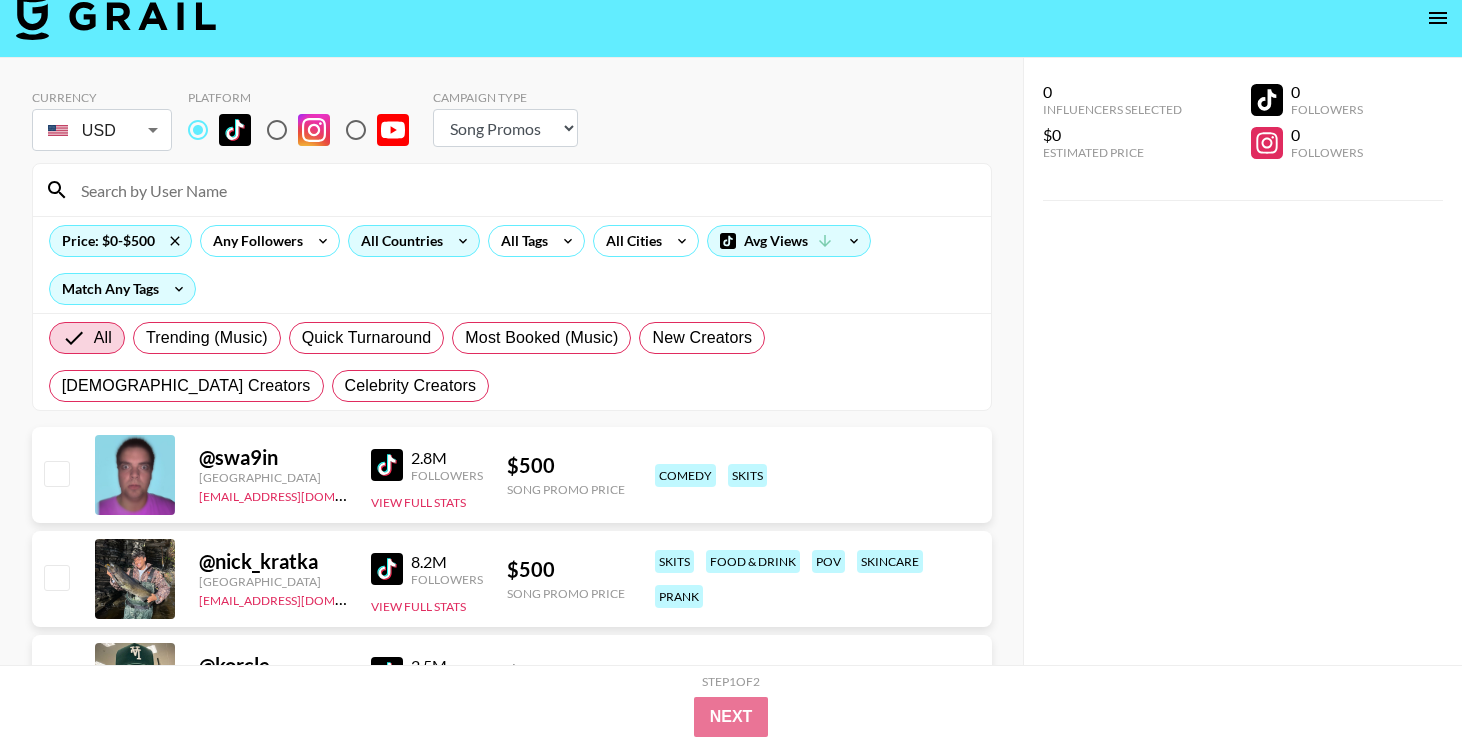 click on "All Countries" at bounding box center [414, 241] 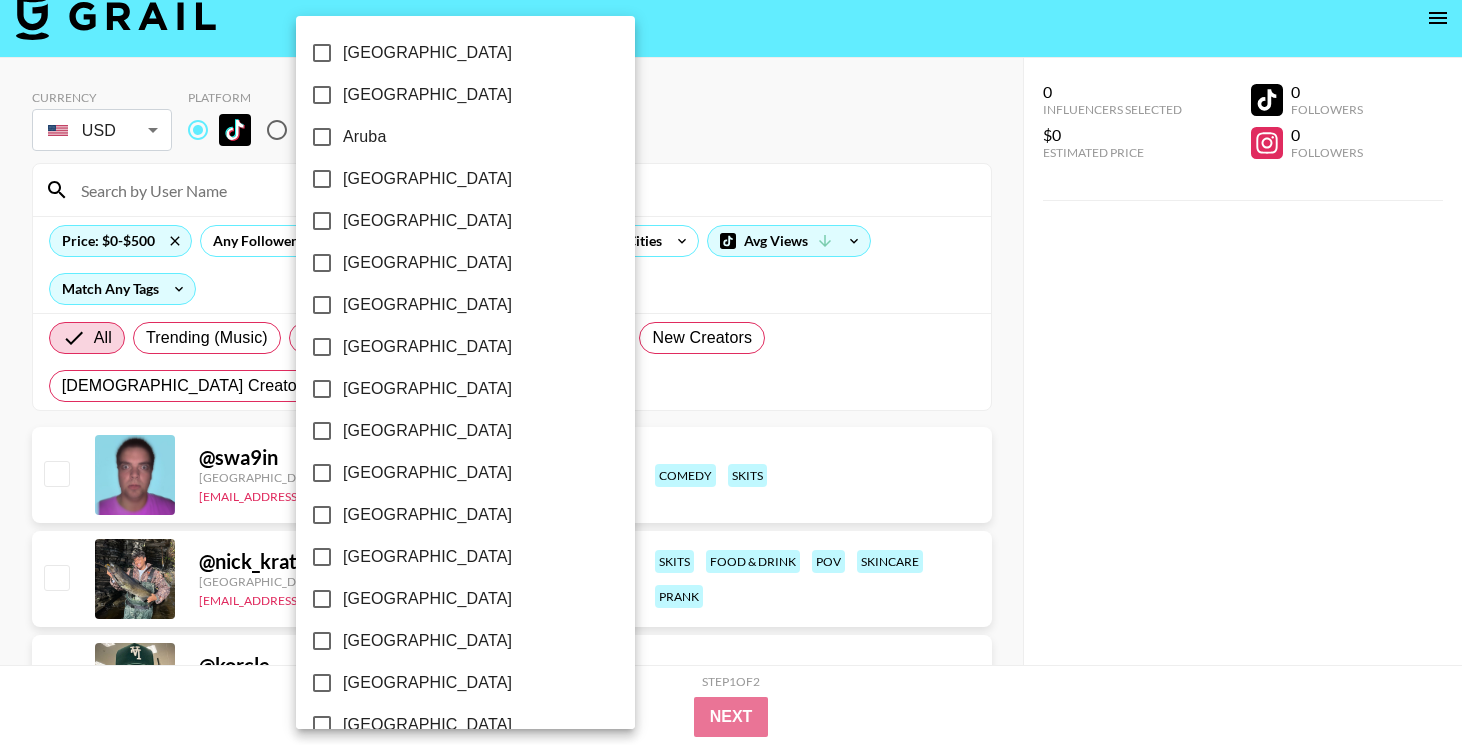 click on "[GEOGRAPHIC_DATA]" at bounding box center [452, 179] 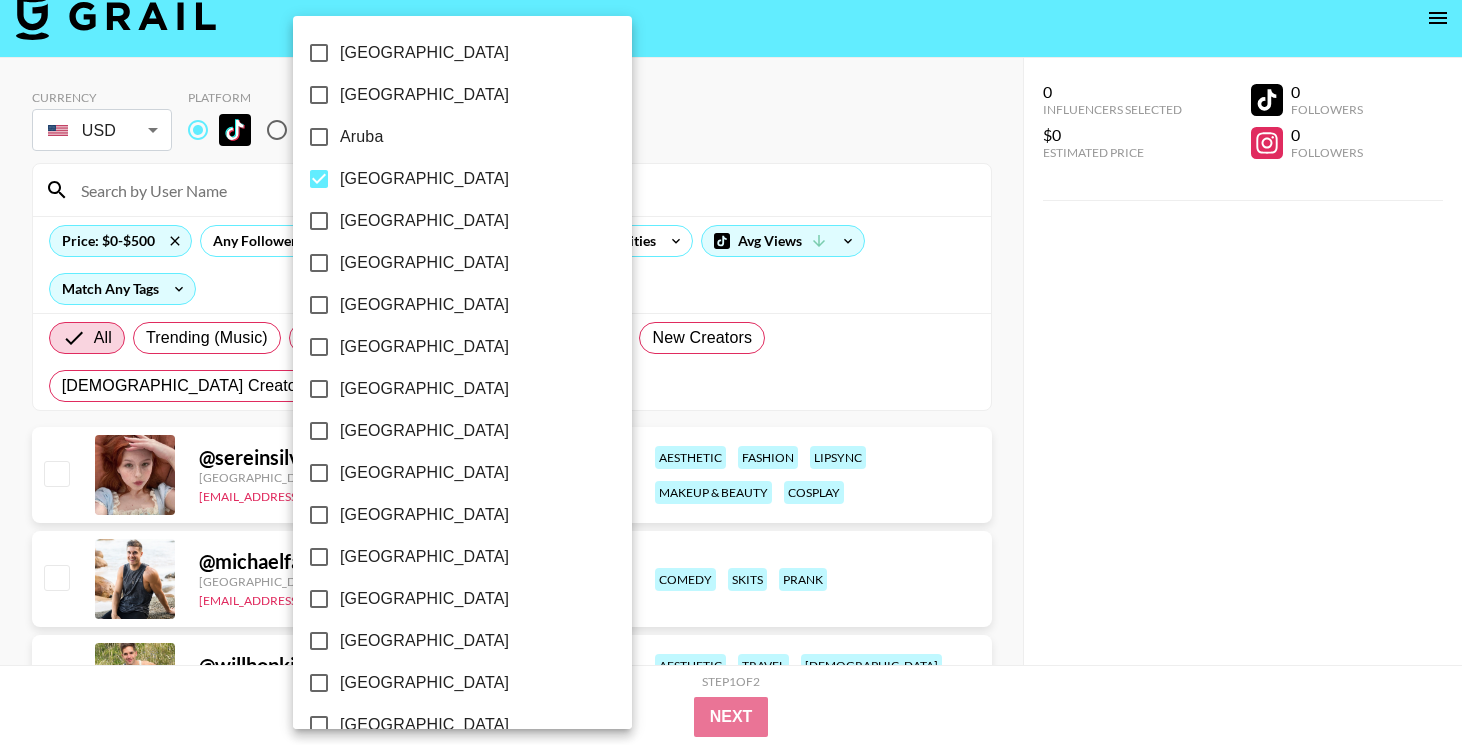 click on "[GEOGRAPHIC_DATA]" at bounding box center (449, 389) 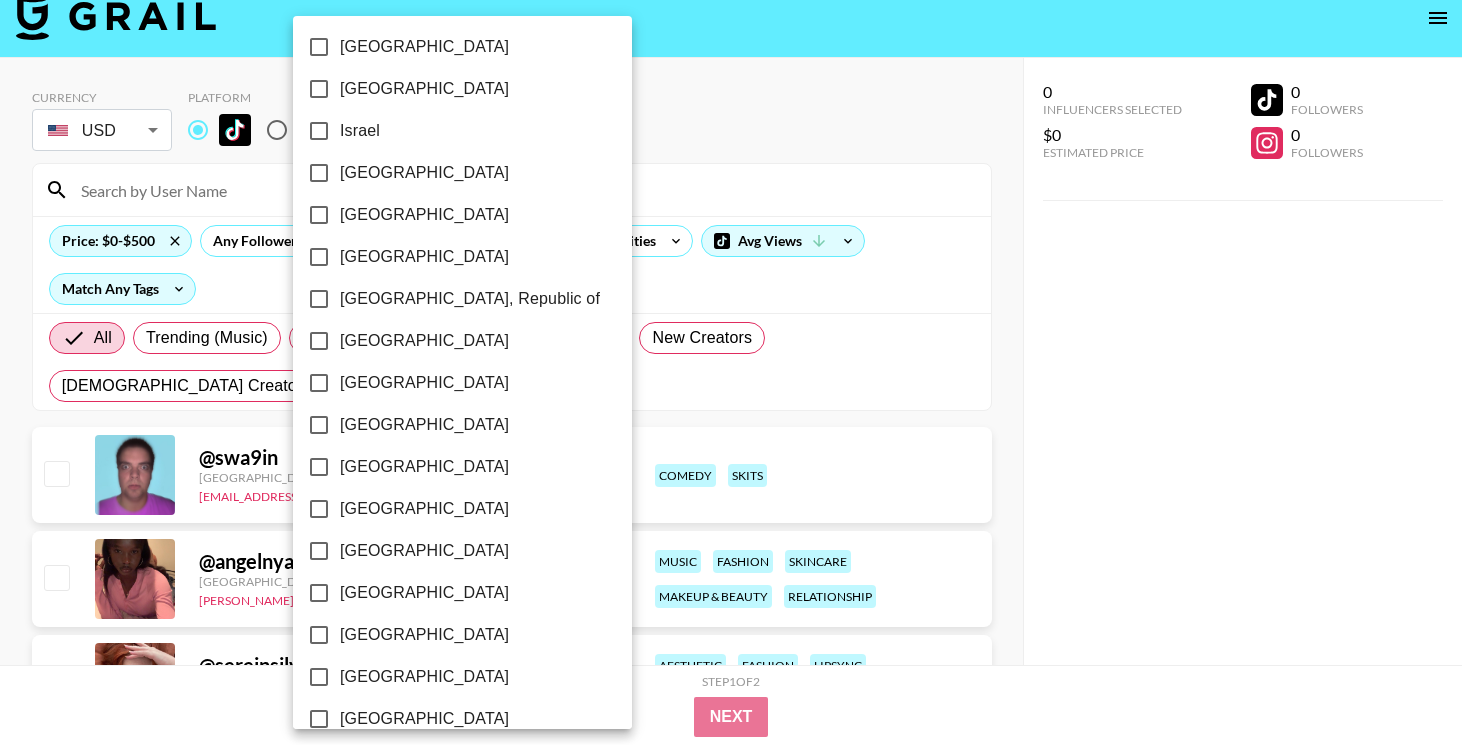 scroll, scrollTop: 1587, scrollLeft: 0, axis: vertical 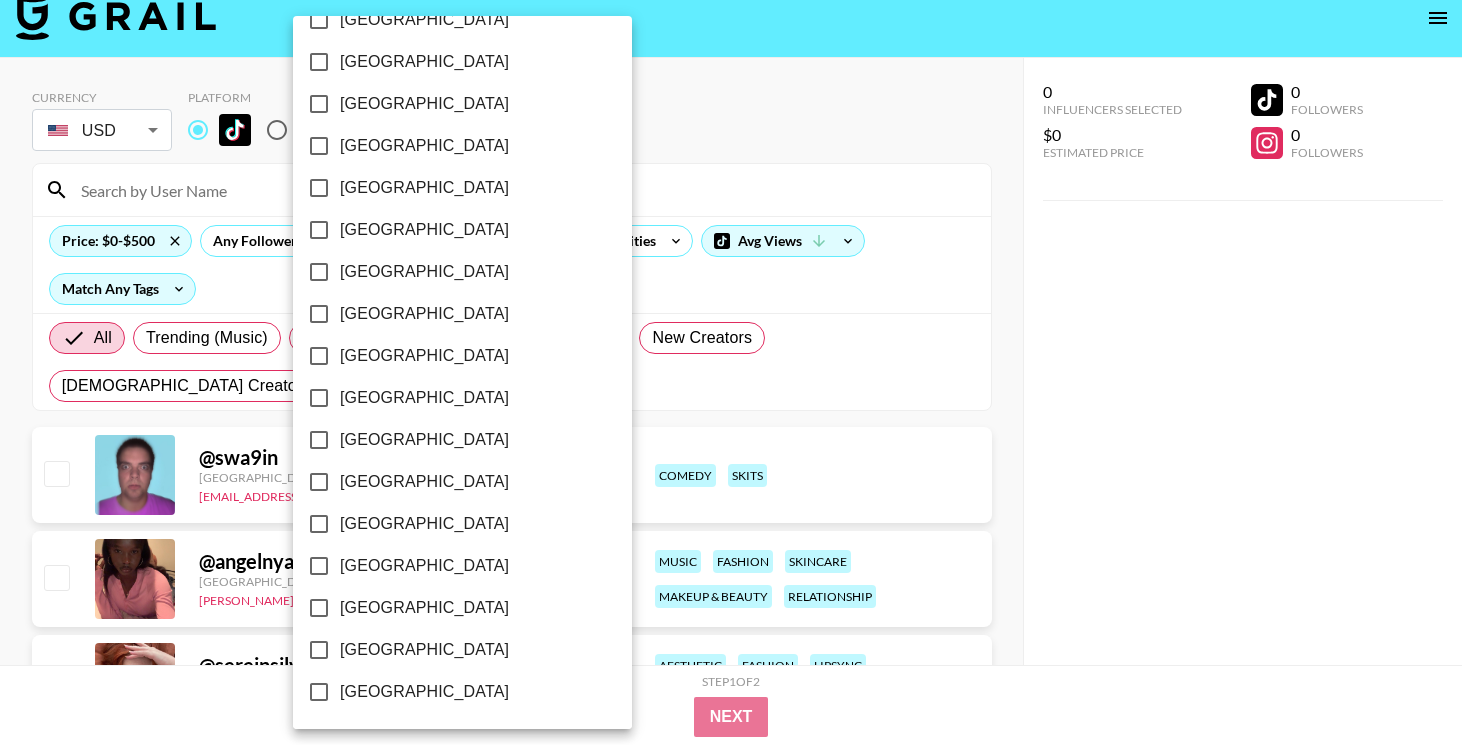 click on "[GEOGRAPHIC_DATA]" at bounding box center (424, 608) 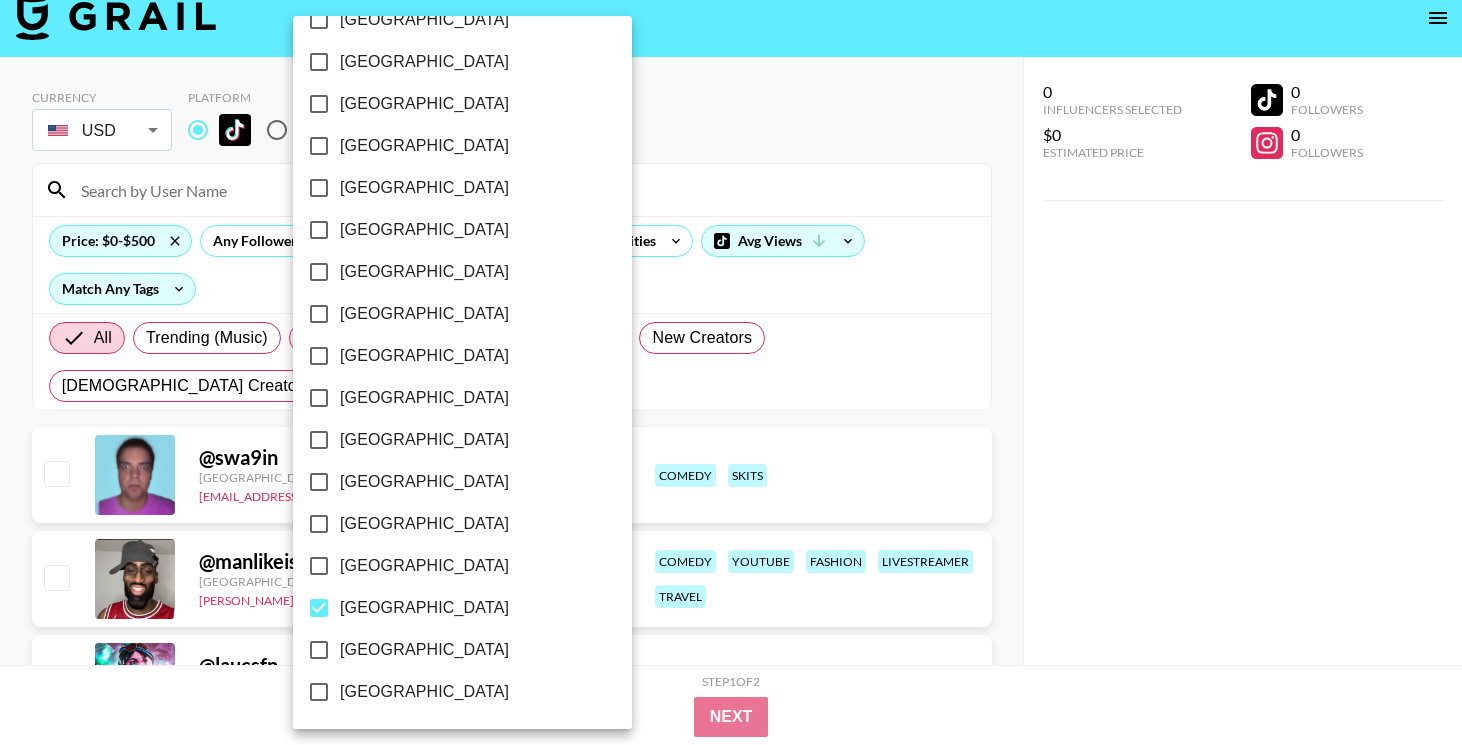 click on "[GEOGRAPHIC_DATA]" at bounding box center (424, 650) 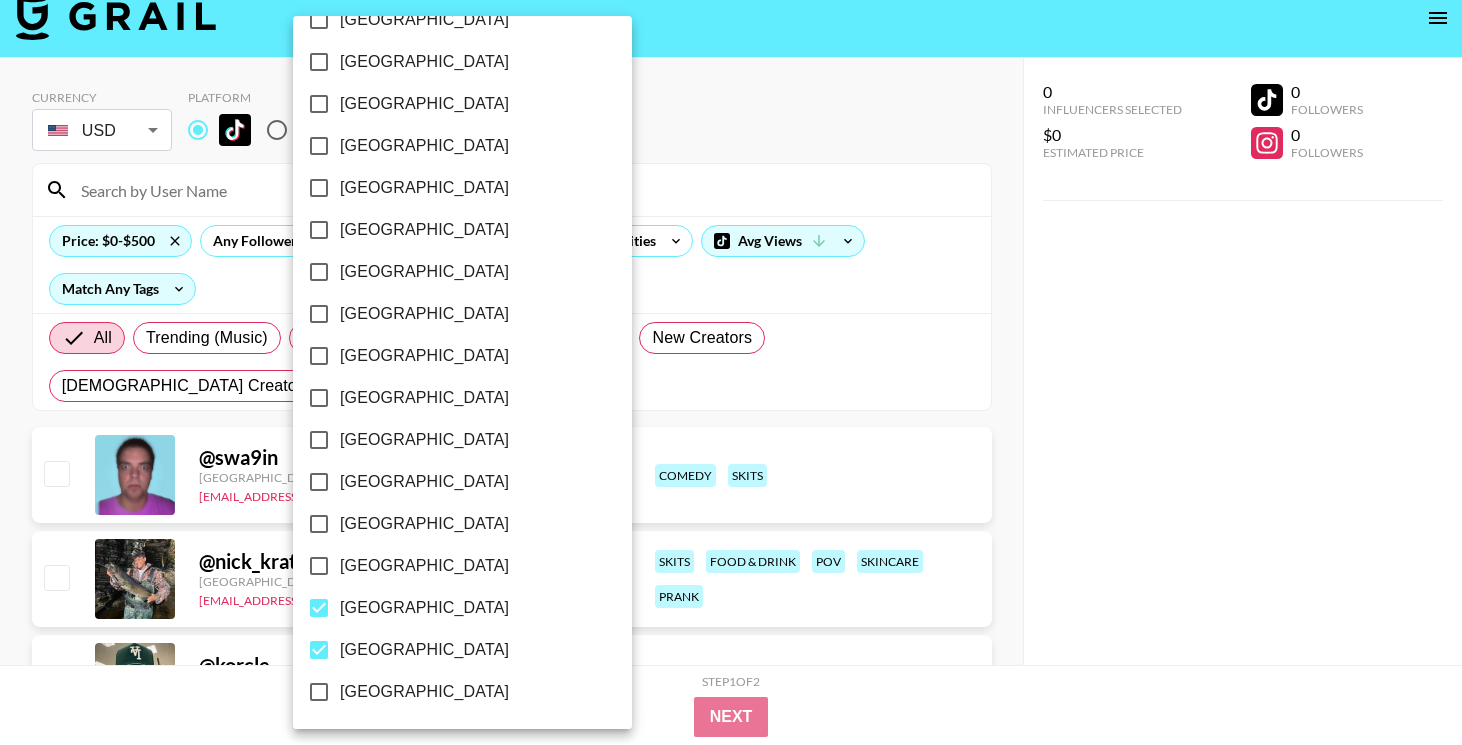 click at bounding box center (731, 372) 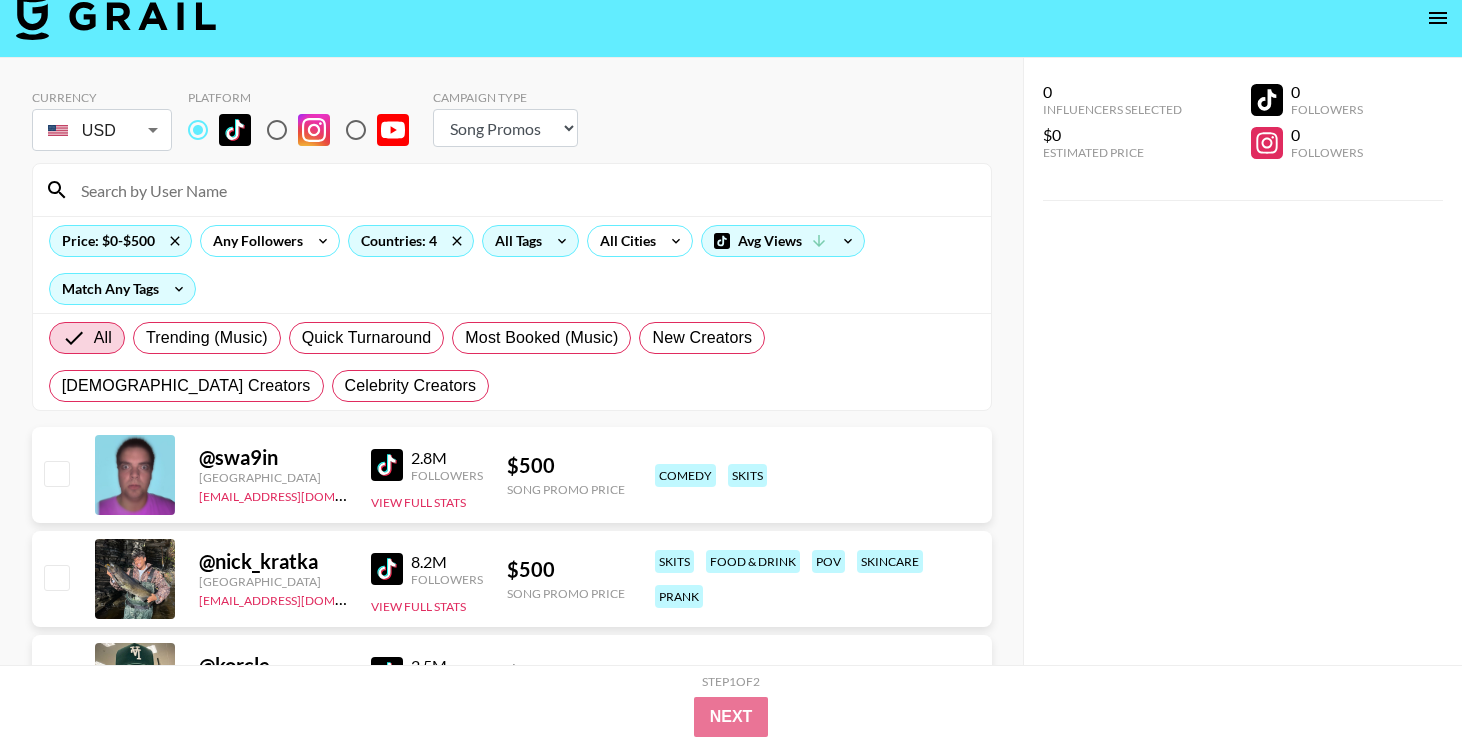 click on "All Tags" at bounding box center [514, 241] 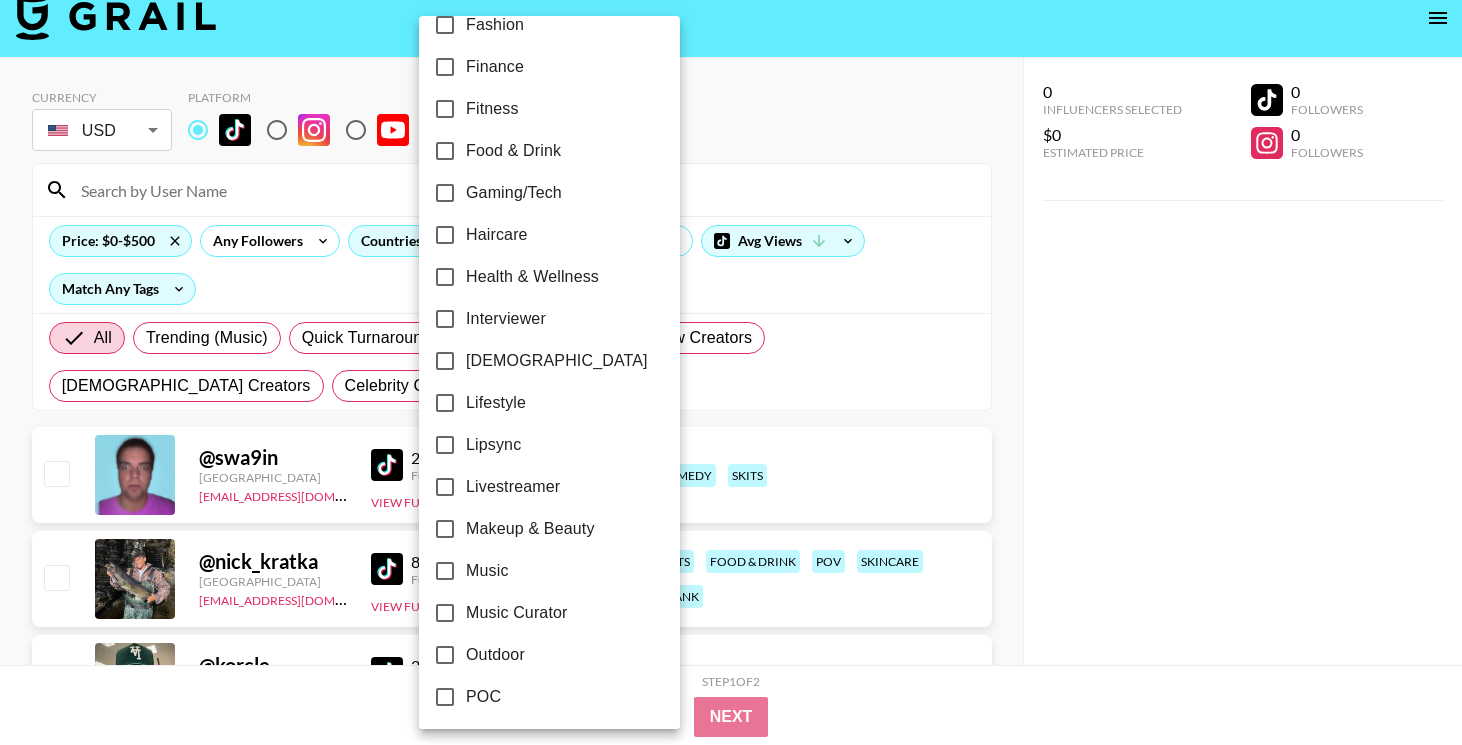 scroll, scrollTop: 661, scrollLeft: 0, axis: vertical 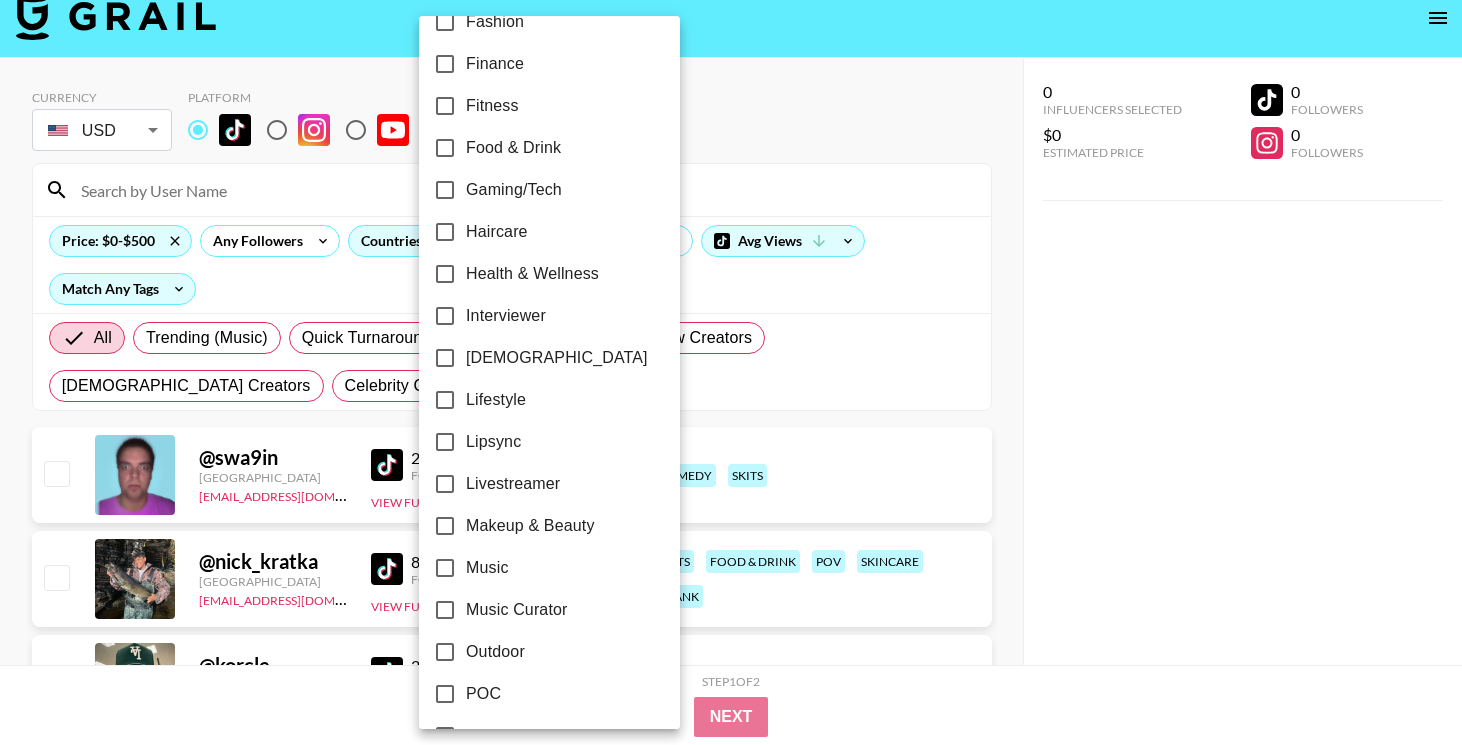 click on "Music Curator" at bounding box center (517, 610) 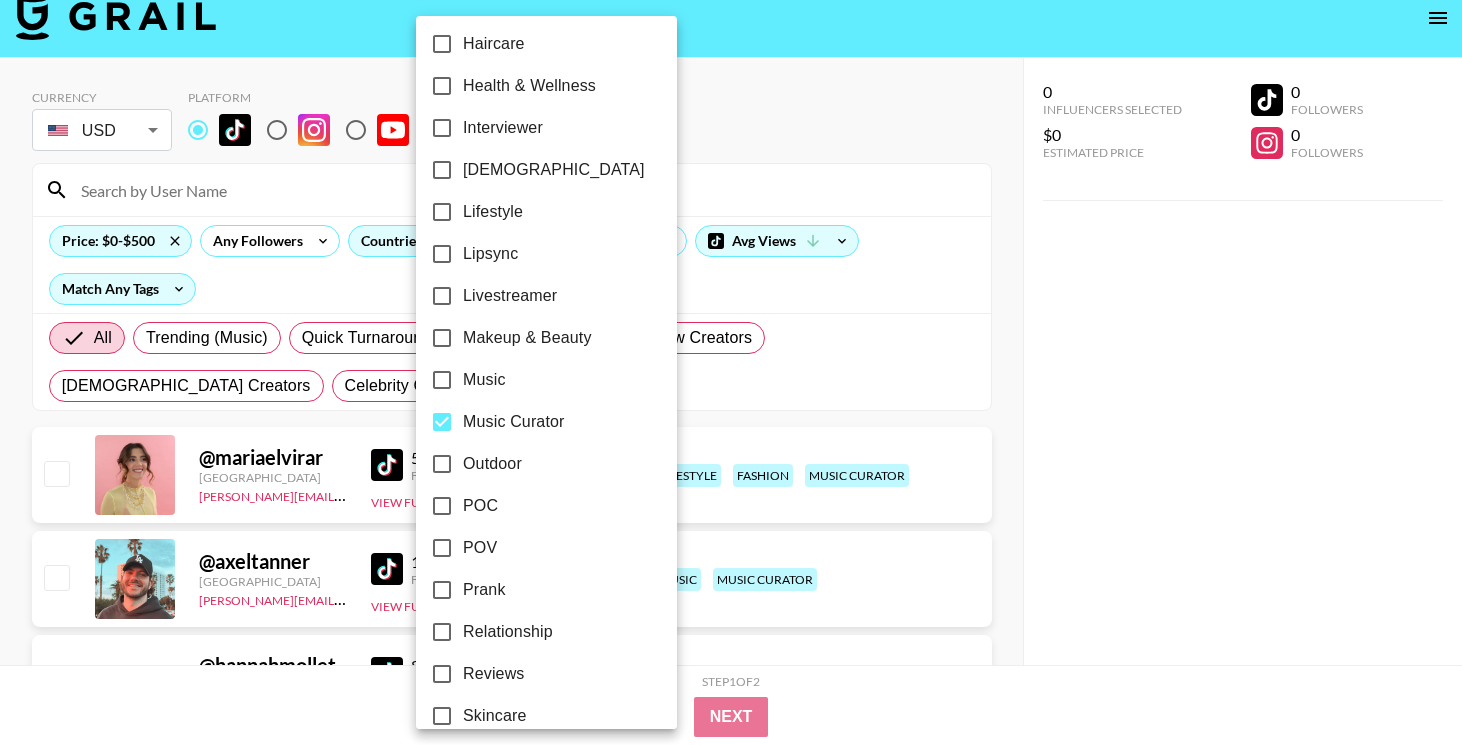 scroll, scrollTop: 875, scrollLeft: 0, axis: vertical 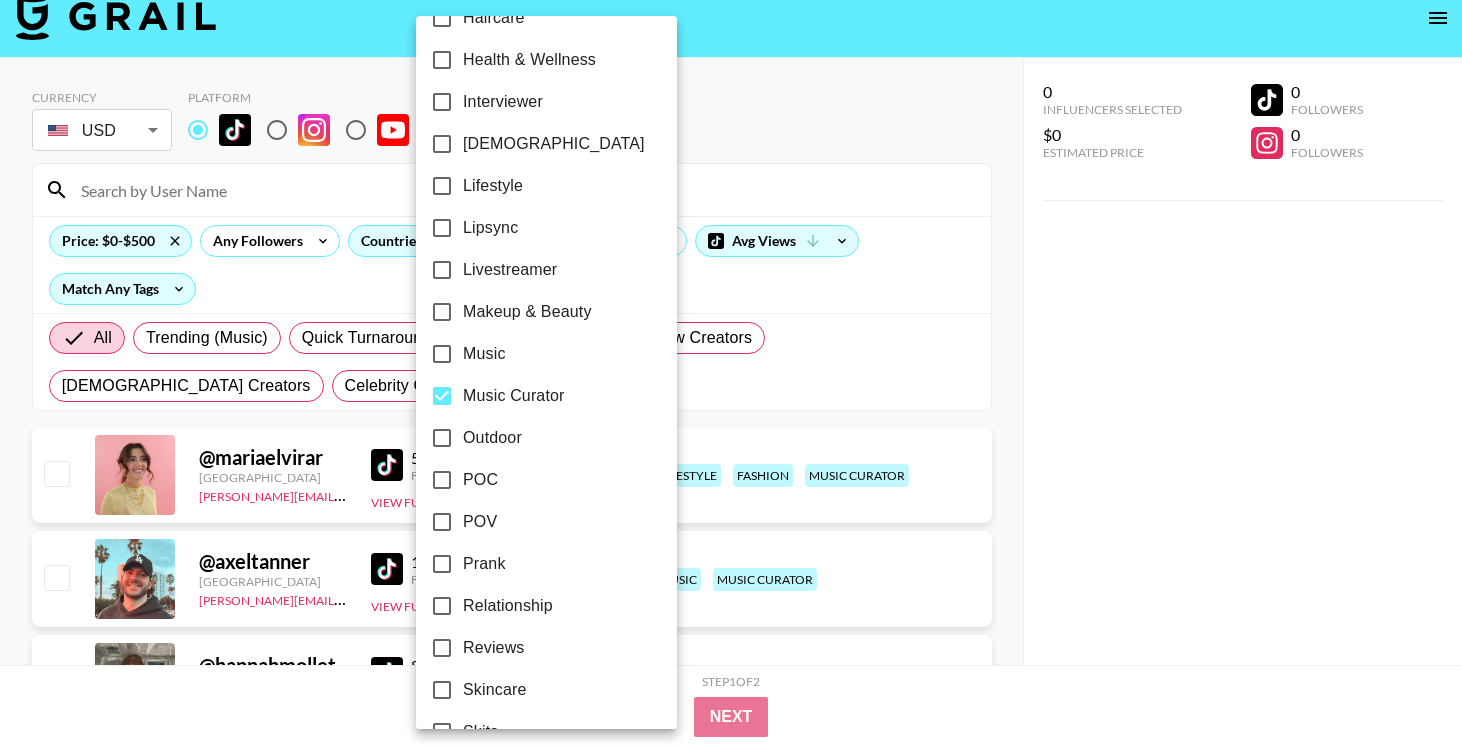 click at bounding box center [731, 372] 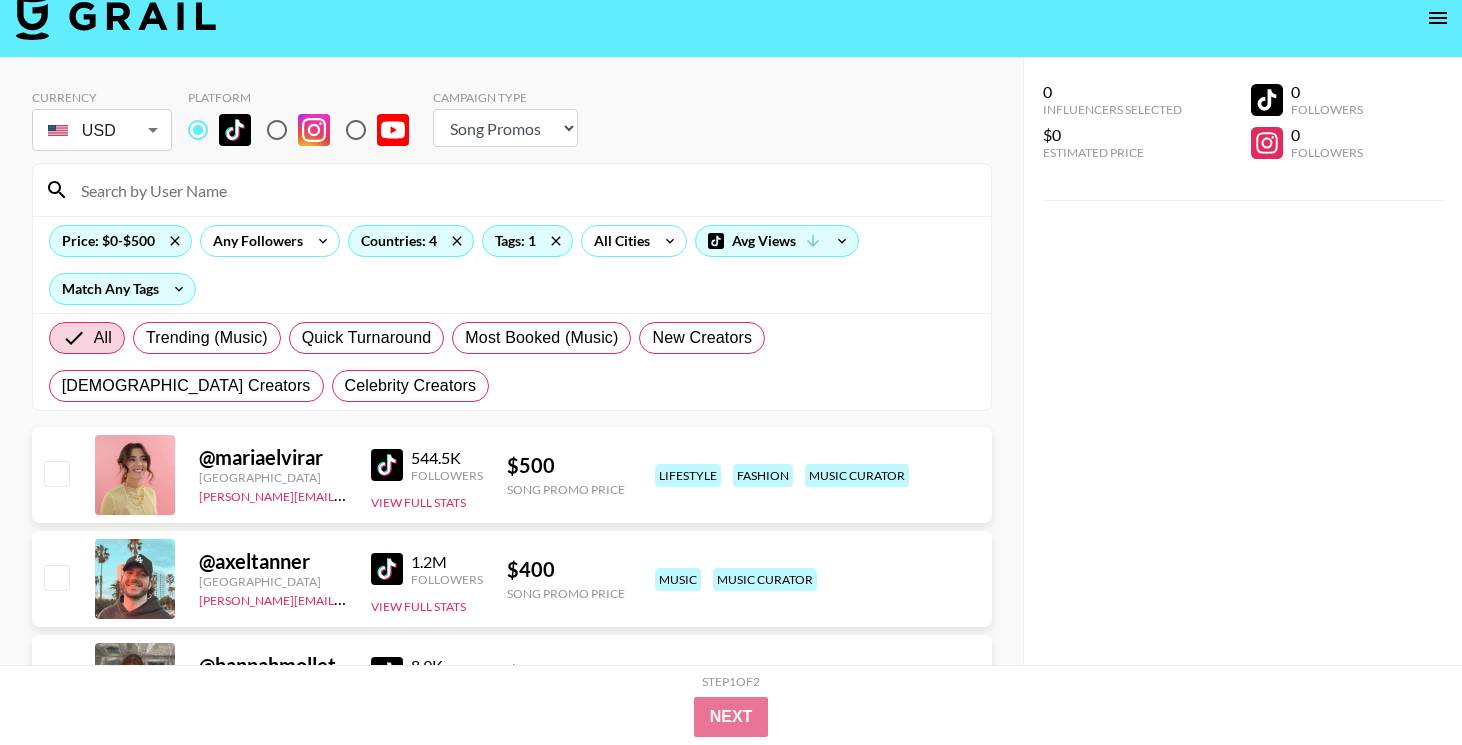 click at bounding box center (387, 465) 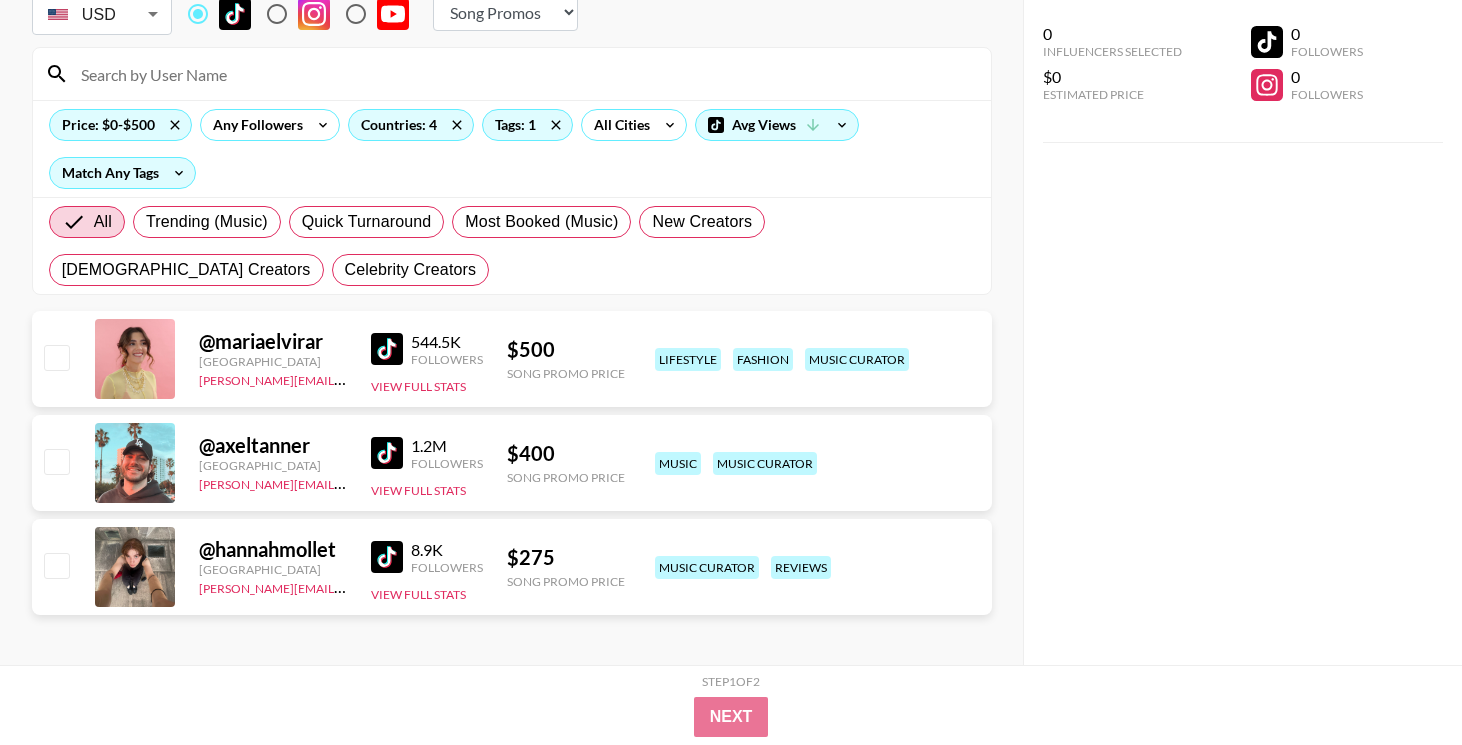 scroll, scrollTop: 144, scrollLeft: 0, axis: vertical 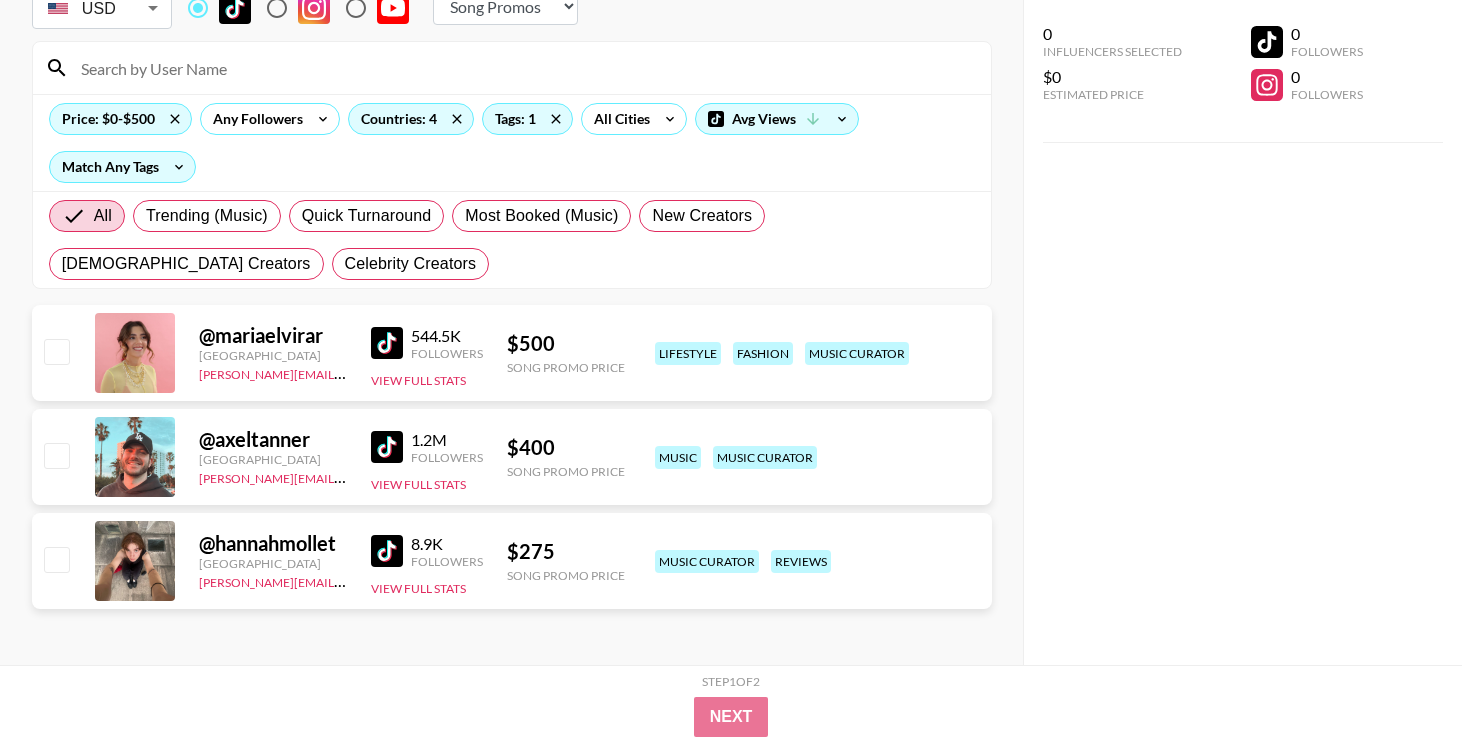 click at bounding box center [387, 551] 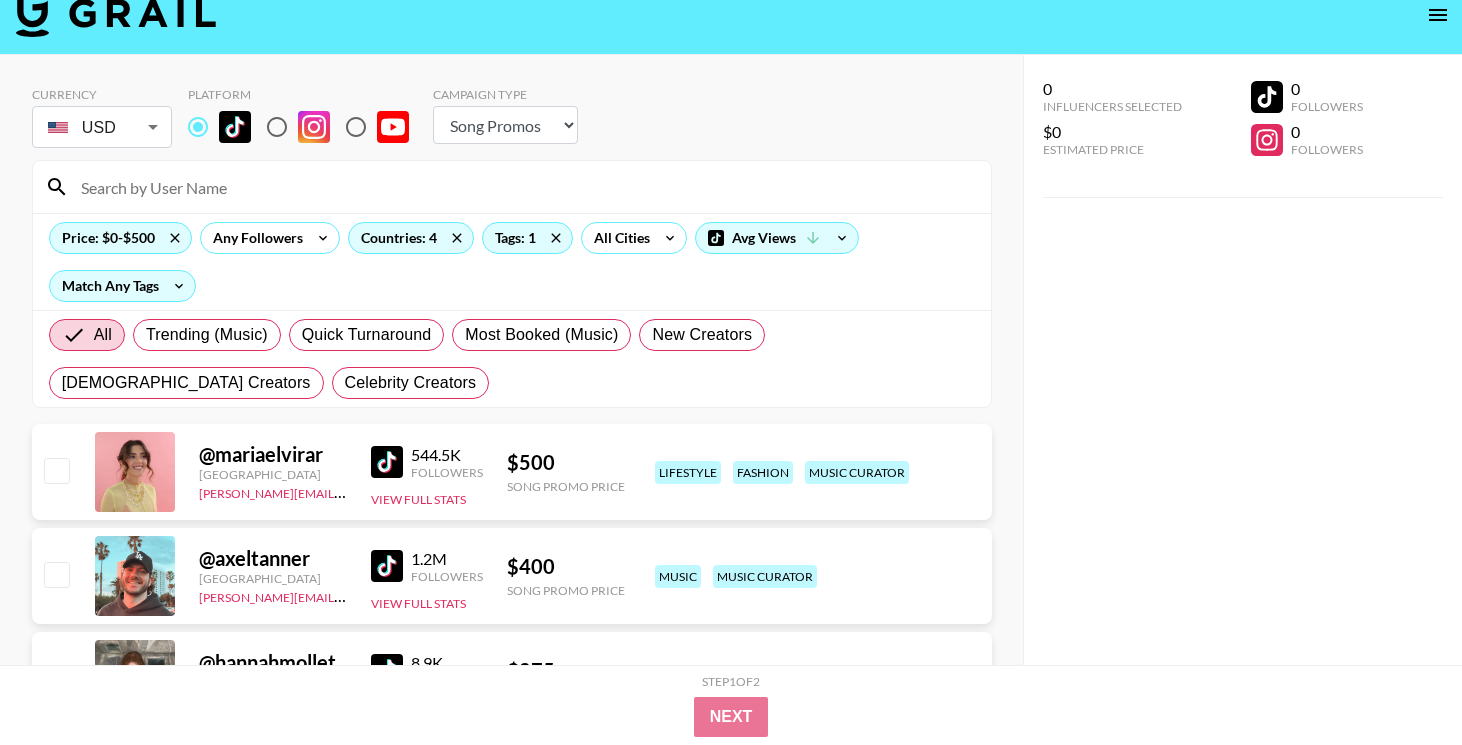scroll, scrollTop: 0, scrollLeft: 0, axis: both 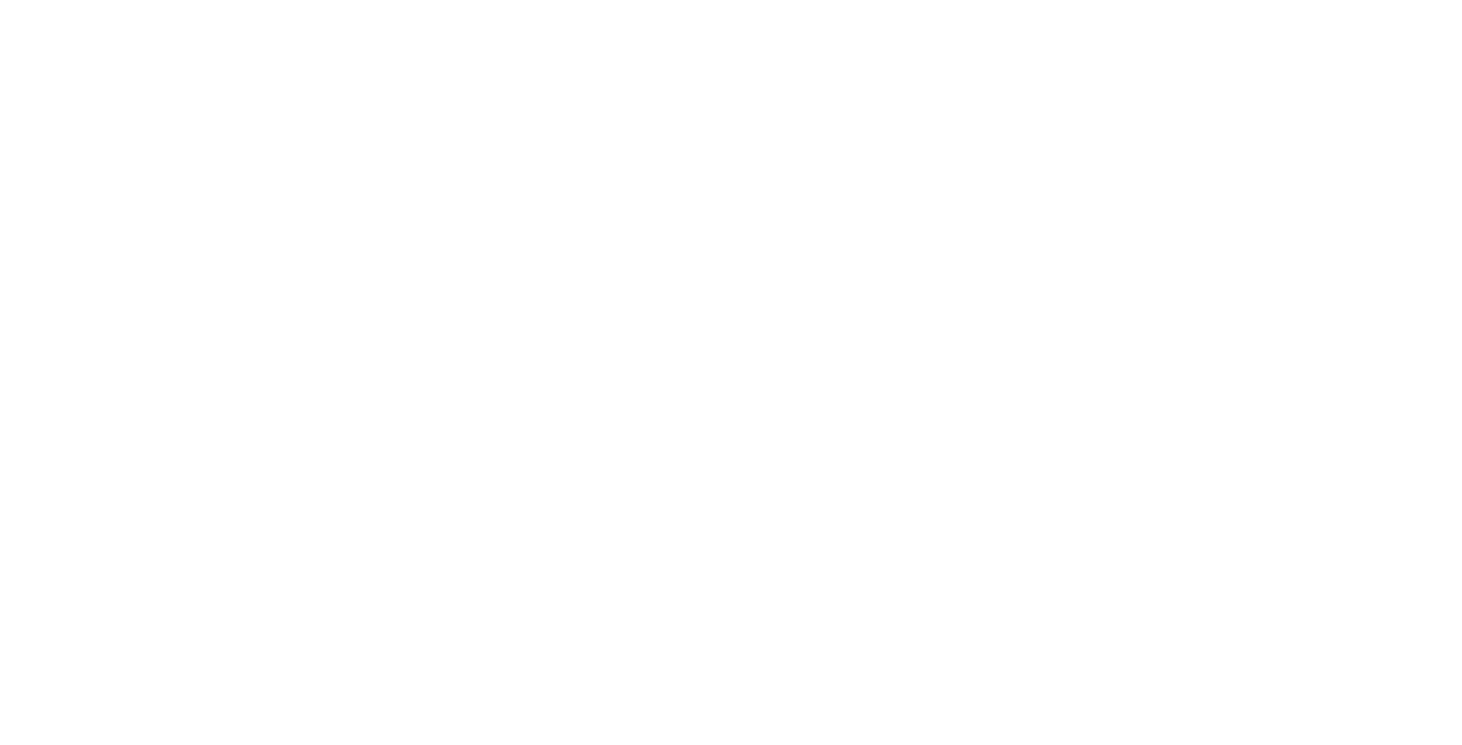 select on "Song" 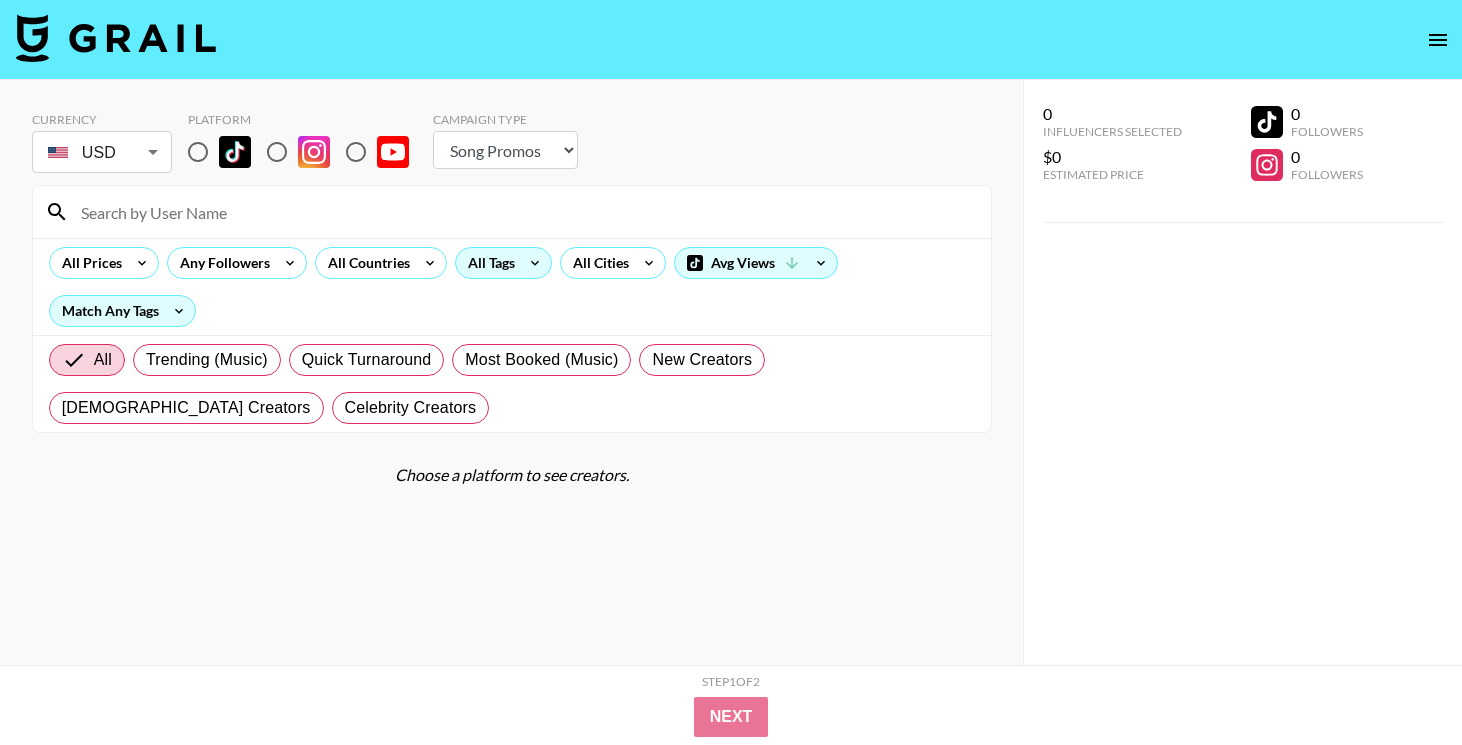 click on "All Tags" at bounding box center [487, 263] 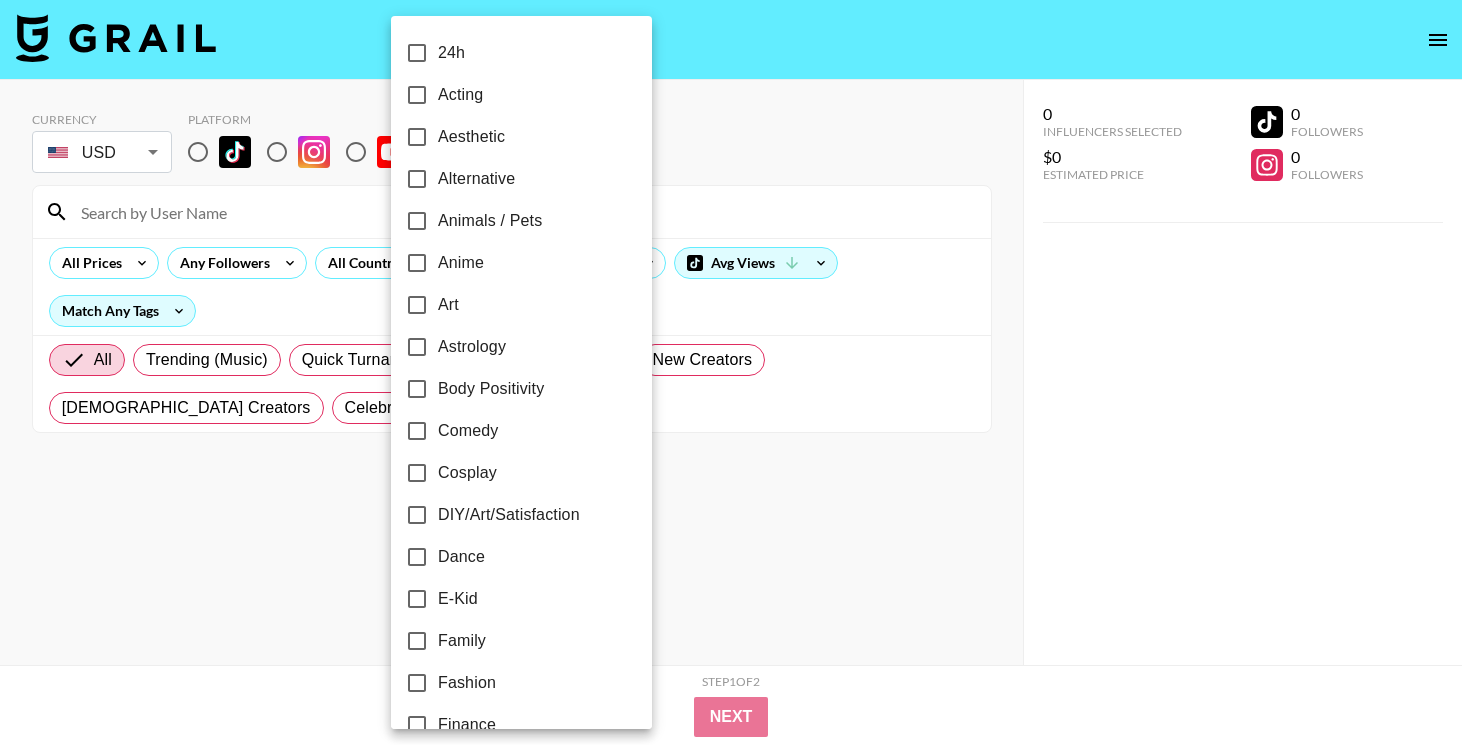 click at bounding box center (731, 372) 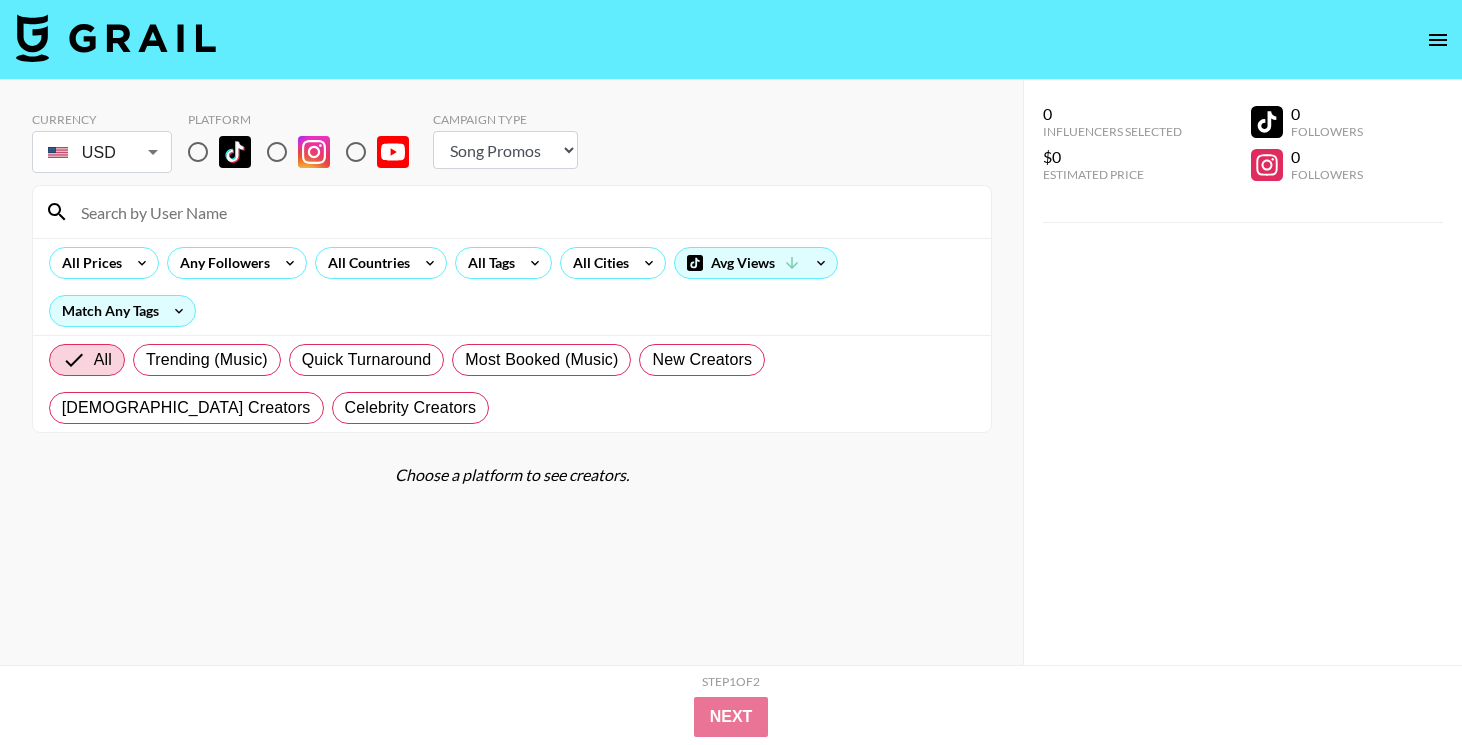 click on "All Countries" at bounding box center [365, 263] 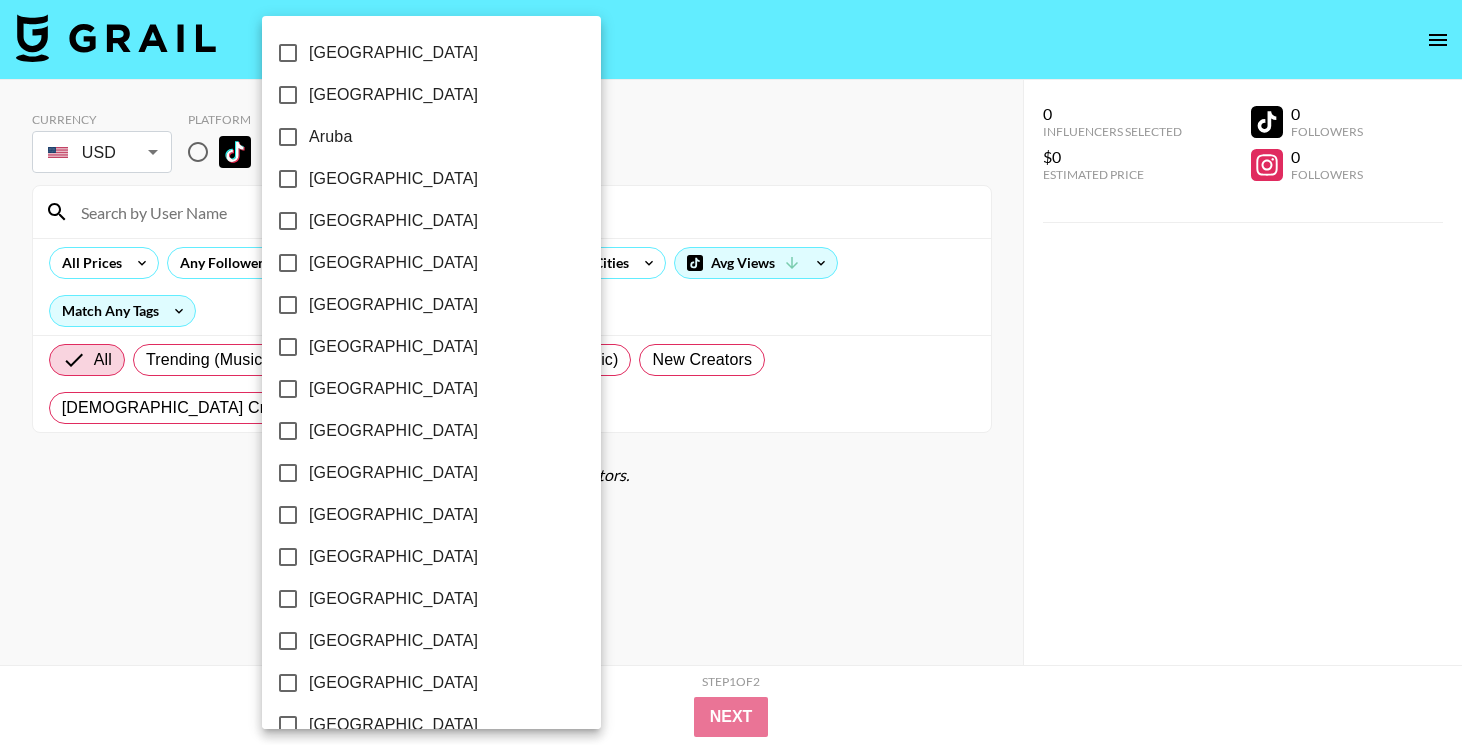 click at bounding box center (731, 372) 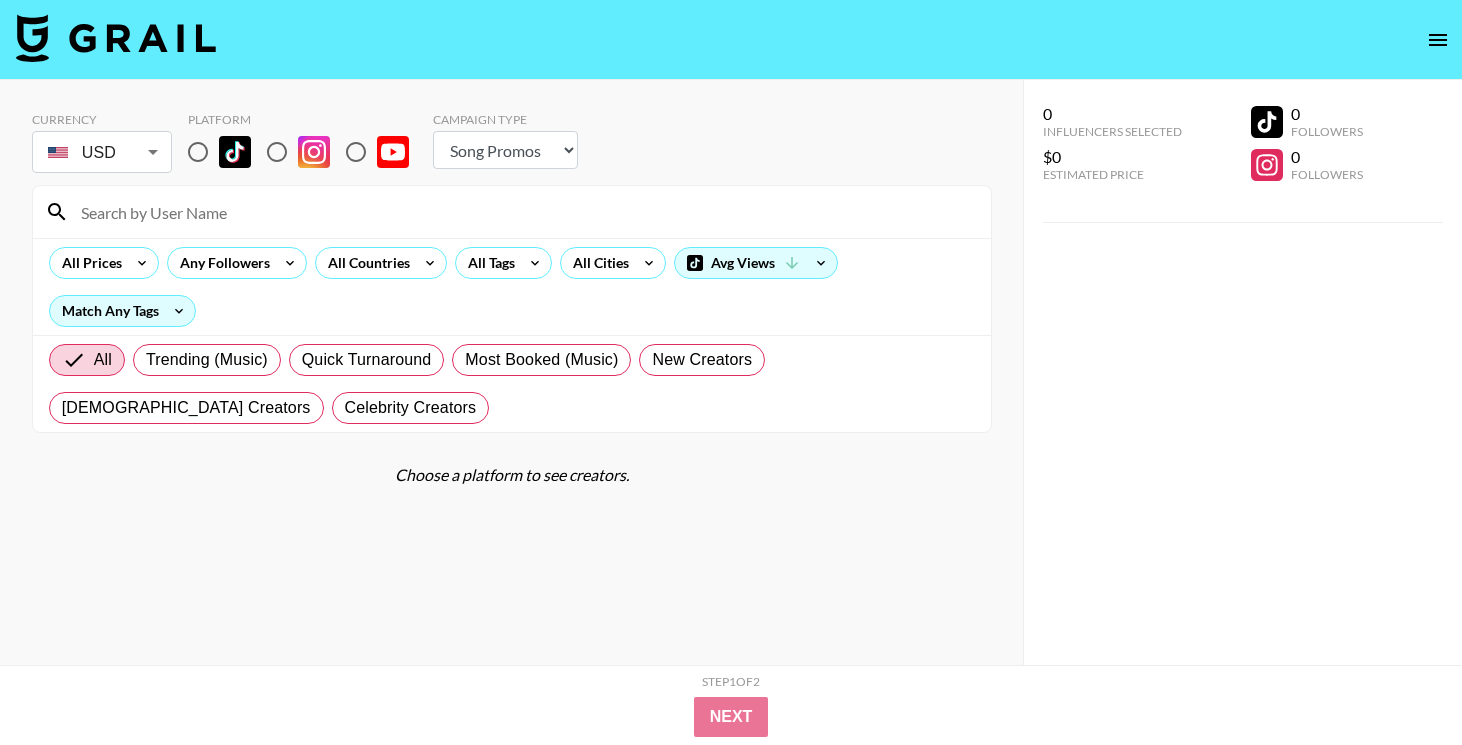 click on "[GEOGRAPHIC_DATA] [GEOGRAPHIC_DATA] [GEOGRAPHIC_DATA] [GEOGRAPHIC_DATA] [GEOGRAPHIC_DATA] [GEOGRAPHIC_DATA] [GEOGRAPHIC_DATA] [GEOGRAPHIC_DATA] [GEOGRAPHIC_DATA] [GEOGRAPHIC_DATA] [GEOGRAPHIC_DATA] [GEOGRAPHIC_DATA] [GEOGRAPHIC_DATA] [GEOGRAPHIC_DATA] [GEOGRAPHIC_DATA] [GEOGRAPHIC_DATA] [GEOGRAPHIC_DATA] [US_STATE] [GEOGRAPHIC_DATA] [GEOGRAPHIC_DATA] [GEOGRAPHIC_DATA] [GEOGRAPHIC_DATA] [GEOGRAPHIC_DATA] [GEOGRAPHIC_DATA] [GEOGRAPHIC_DATA] [GEOGRAPHIC_DATA] [GEOGRAPHIC_DATA] [GEOGRAPHIC_DATA], [GEOGRAPHIC_DATA] [GEOGRAPHIC_DATA] [GEOGRAPHIC_DATA] [GEOGRAPHIC_DATA] [GEOGRAPHIC_DATA] [GEOGRAPHIC_DATA] [GEOGRAPHIC_DATA] [GEOGRAPHIC_DATA] [GEOGRAPHIC_DATA] [GEOGRAPHIC_DATA] [GEOGRAPHIC_DATA] [GEOGRAPHIC_DATA] [GEOGRAPHIC_DATA] [GEOGRAPHIC_DATA] [GEOGRAPHIC_DATA] [GEOGRAPHIC_DATA] [GEOGRAPHIC_DATA] [GEOGRAPHIC_DATA] [GEOGRAPHIC_DATA] [GEOGRAPHIC_DATA] [GEOGRAPHIC_DATA] [GEOGRAPHIC_DATA] [GEOGRAPHIC_DATA] [GEOGRAPHIC_DATA] [GEOGRAPHIC_DATA] [GEOGRAPHIC_DATA]" at bounding box center [731, 372] 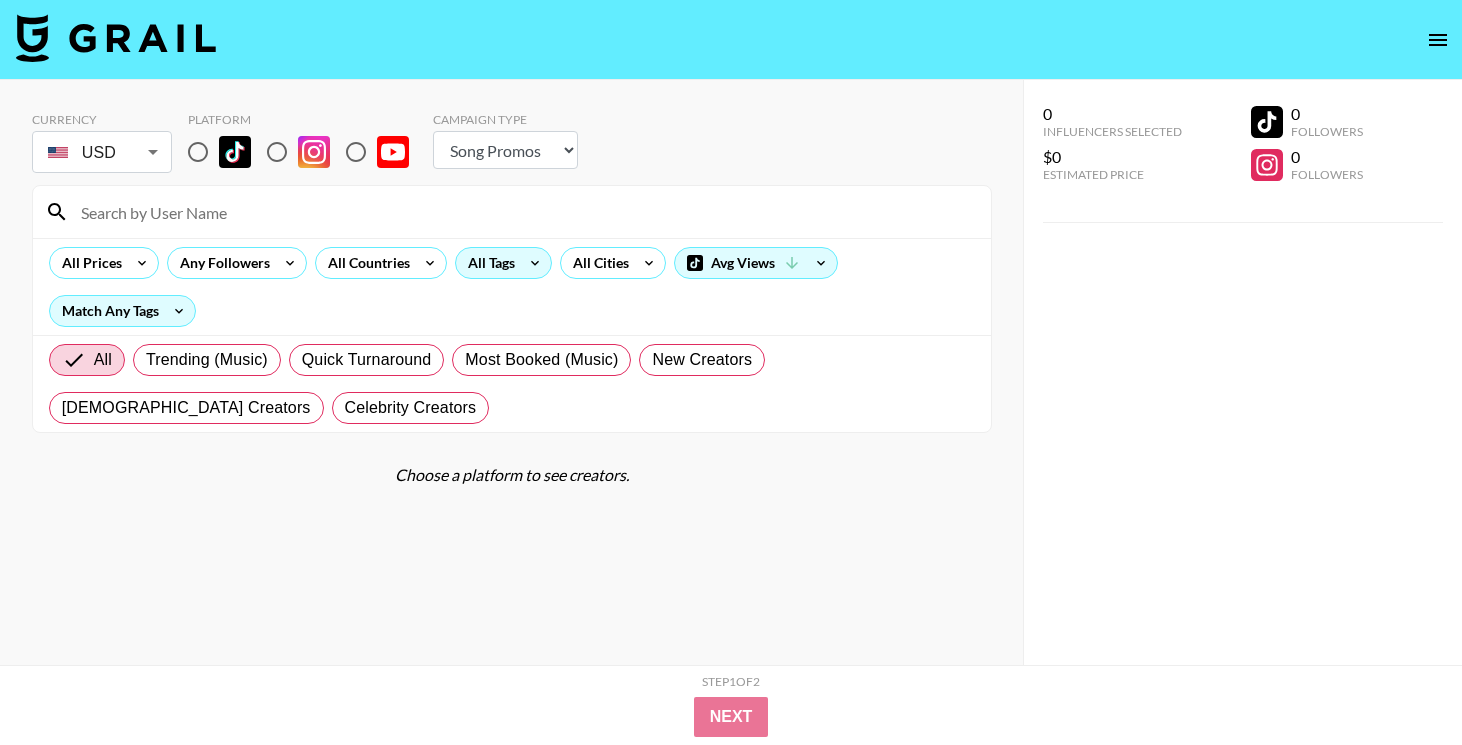 click on "All Tags" at bounding box center [503, 263] 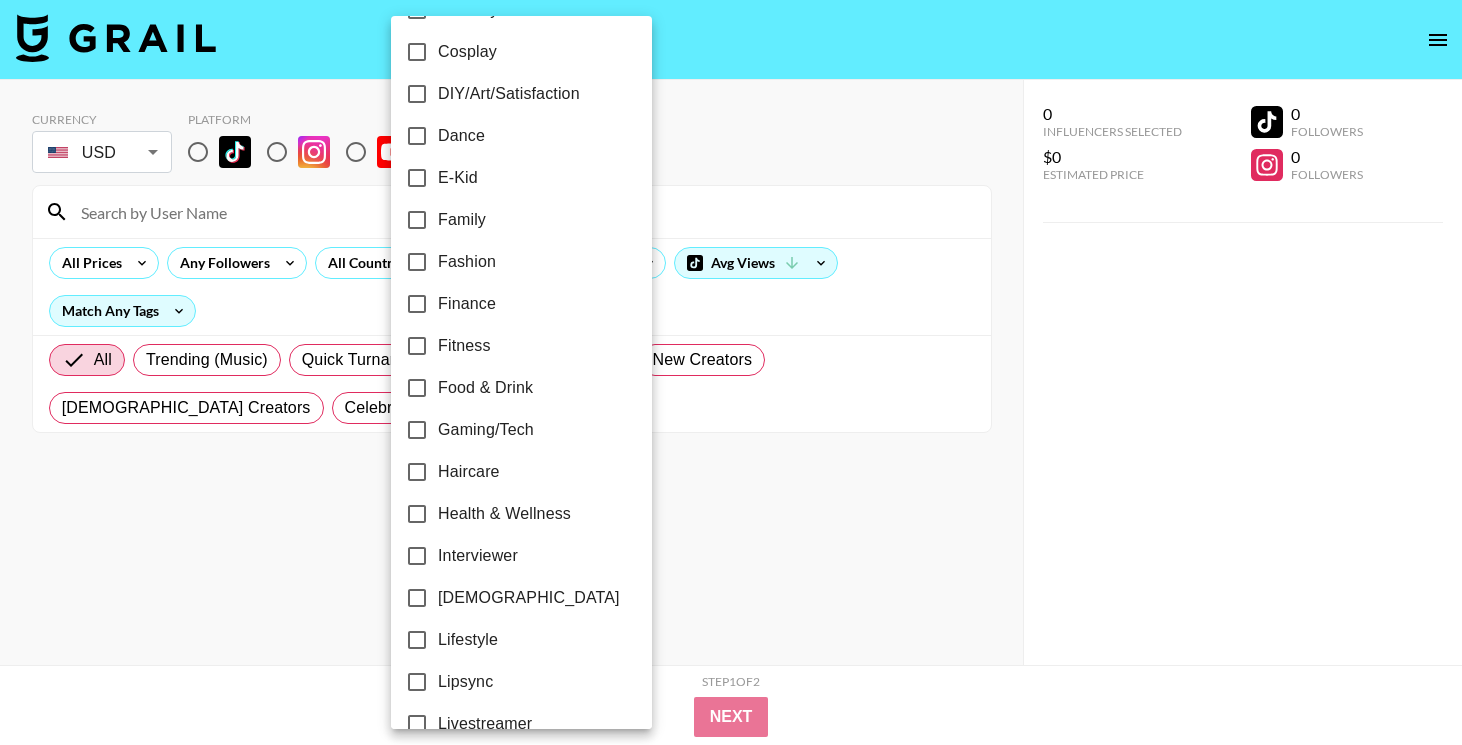 scroll, scrollTop: 78, scrollLeft: 0, axis: vertical 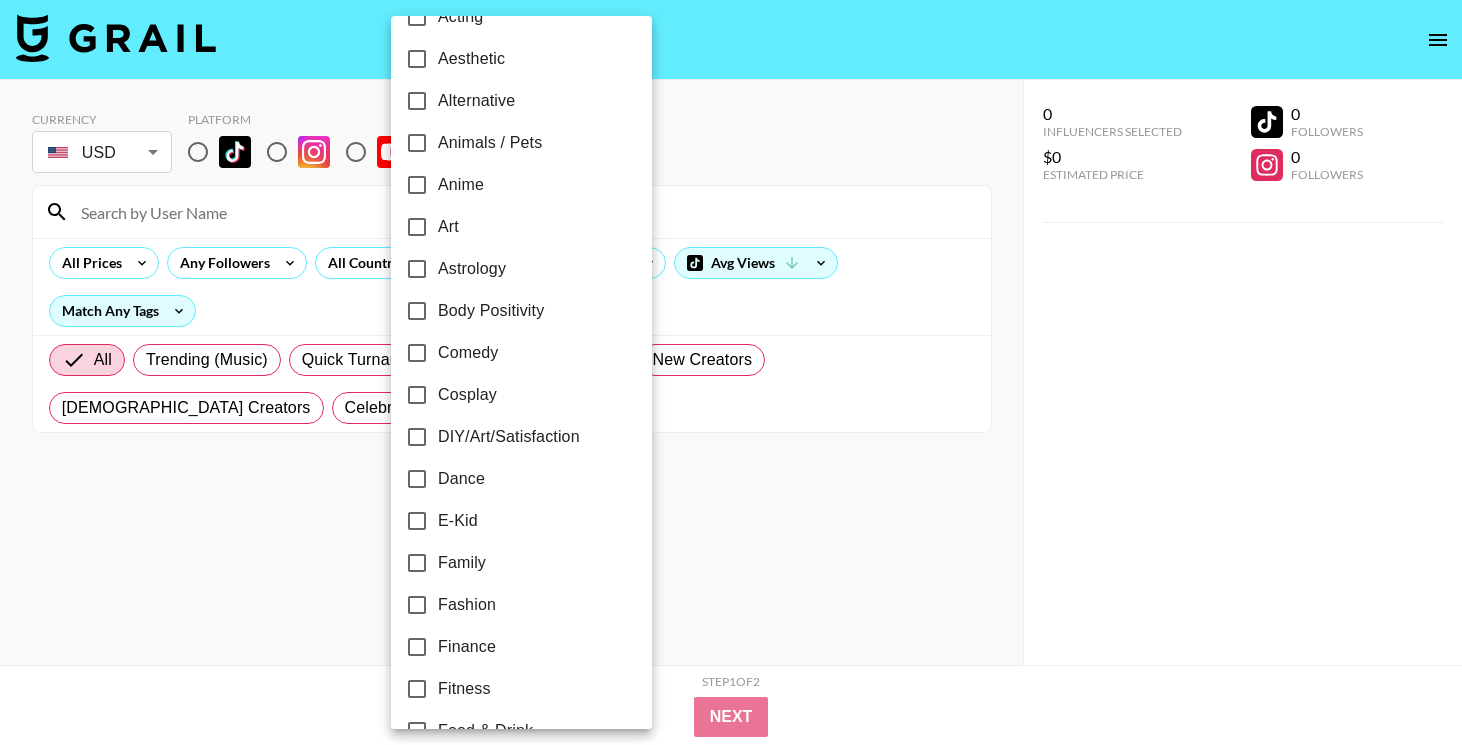 click at bounding box center (731, 372) 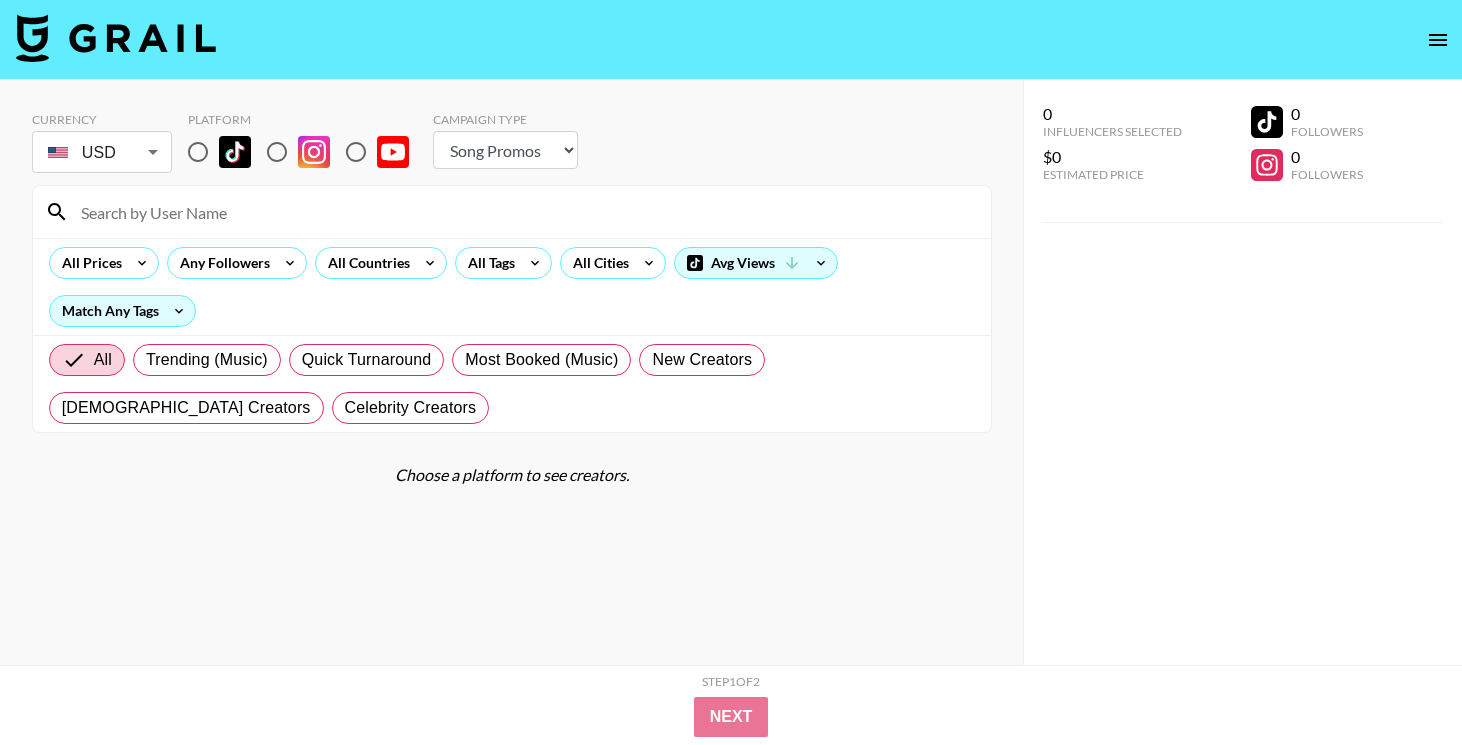 click on "All Prices Any Followers All Countries All Tags All Cities Avg Views Match Any Tags" at bounding box center (512, 286) 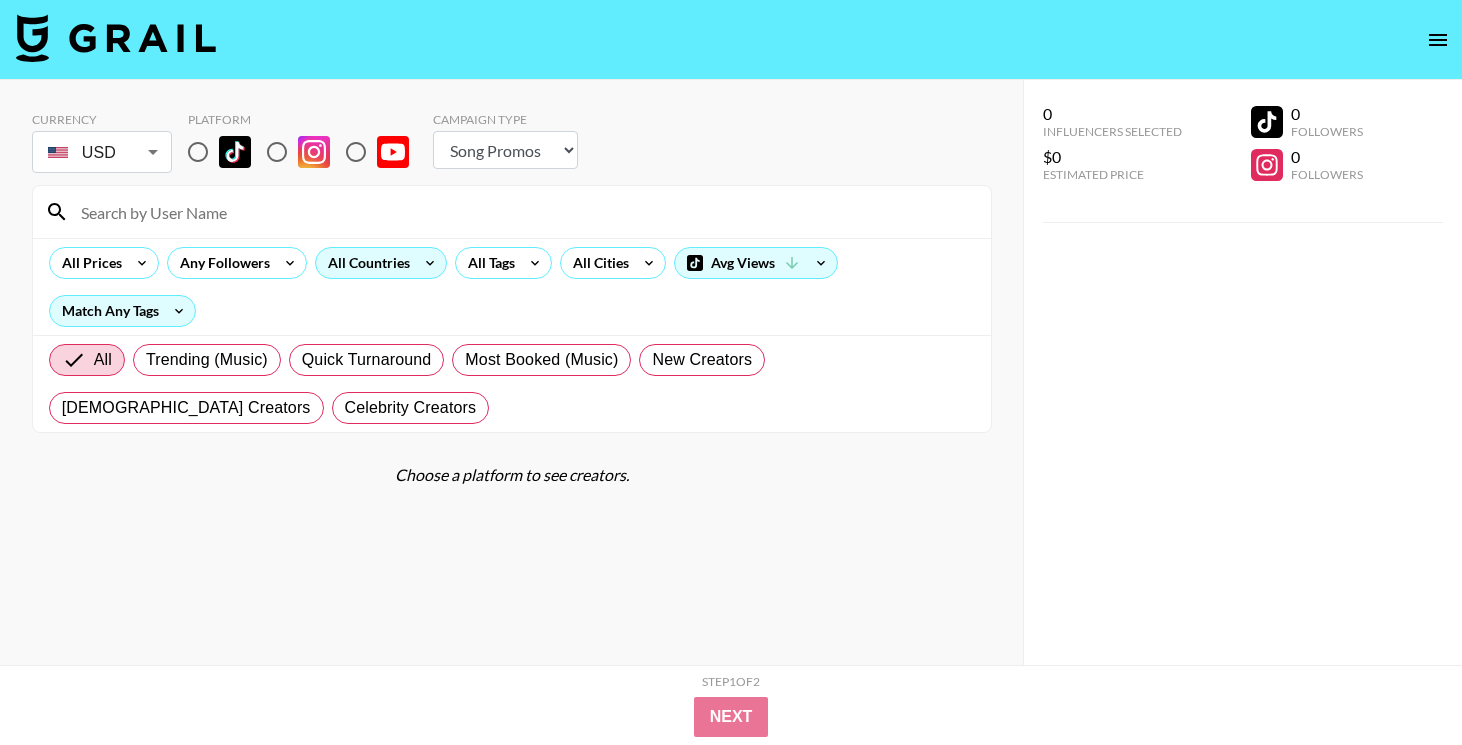 click on "All Countries" at bounding box center [365, 263] 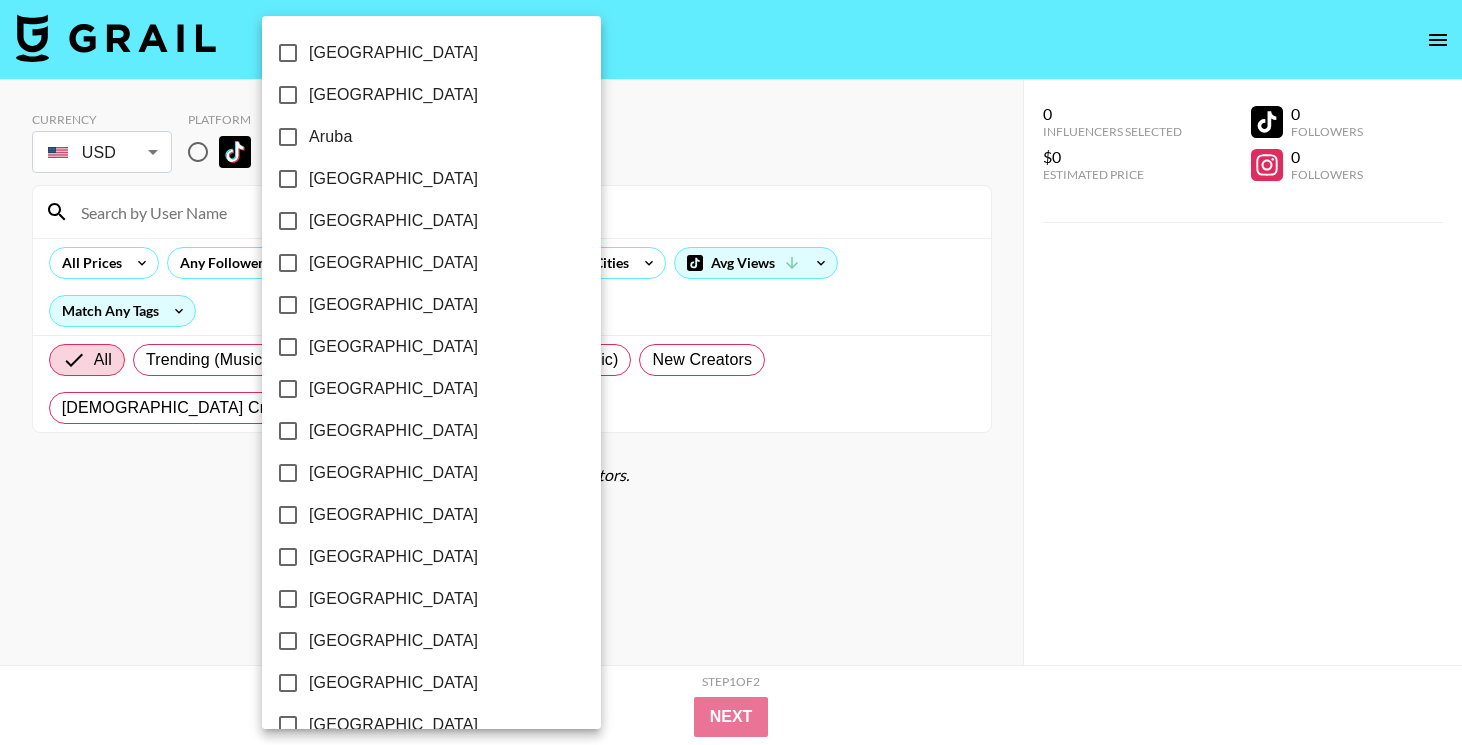 click at bounding box center (731, 372) 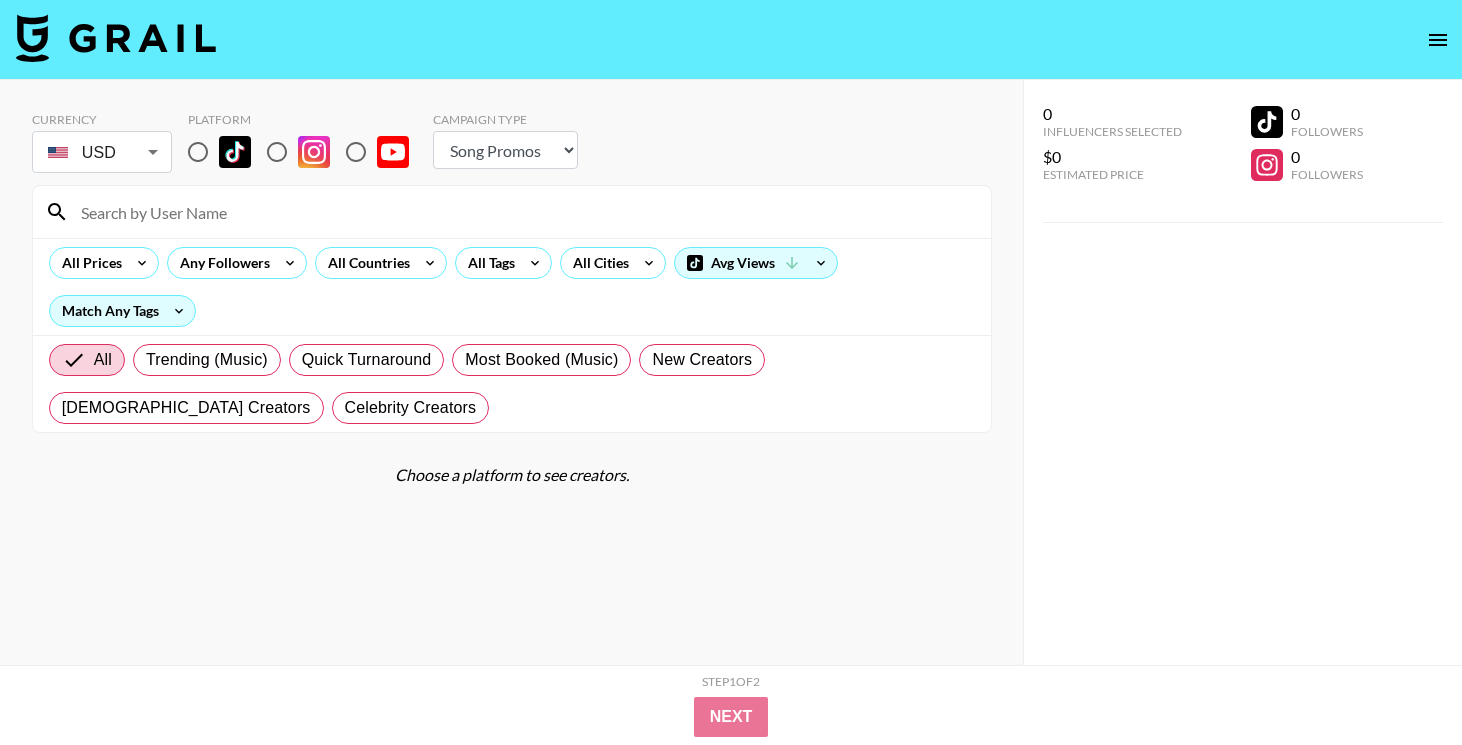 click on "[GEOGRAPHIC_DATA] [GEOGRAPHIC_DATA] [GEOGRAPHIC_DATA] [GEOGRAPHIC_DATA] [GEOGRAPHIC_DATA] [GEOGRAPHIC_DATA] [GEOGRAPHIC_DATA] [GEOGRAPHIC_DATA] [GEOGRAPHIC_DATA] [GEOGRAPHIC_DATA] [GEOGRAPHIC_DATA] [GEOGRAPHIC_DATA] [GEOGRAPHIC_DATA] [GEOGRAPHIC_DATA] [GEOGRAPHIC_DATA] [GEOGRAPHIC_DATA] [GEOGRAPHIC_DATA] [US_STATE] [GEOGRAPHIC_DATA] [GEOGRAPHIC_DATA] [GEOGRAPHIC_DATA] [GEOGRAPHIC_DATA] [GEOGRAPHIC_DATA] [GEOGRAPHIC_DATA] [GEOGRAPHIC_DATA] [GEOGRAPHIC_DATA] [GEOGRAPHIC_DATA] [GEOGRAPHIC_DATA], [GEOGRAPHIC_DATA] [GEOGRAPHIC_DATA] [GEOGRAPHIC_DATA] [GEOGRAPHIC_DATA] [GEOGRAPHIC_DATA] [GEOGRAPHIC_DATA] [GEOGRAPHIC_DATA] [GEOGRAPHIC_DATA] [GEOGRAPHIC_DATA] [GEOGRAPHIC_DATA] [GEOGRAPHIC_DATA] [GEOGRAPHIC_DATA] [GEOGRAPHIC_DATA] [GEOGRAPHIC_DATA] [GEOGRAPHIC_DATA] [GEOGRAPHIC_DATA] [GEOGRAPHIC_DATA] [GEOGRAPHIC_DATA] [GEOGRAPHIC_DATA] [GEOGRAPHIC_DATA] [GEOGRAPHIC_DATA] [GEOGRAPHIC_DATA] [GEOGRAPHIC_DATA] [GEOGRAPHIC_DATA] [GEOGRAPHIC_DATA] [GEOGRAPHIC_DATA]" at bounding box center (731, 372) 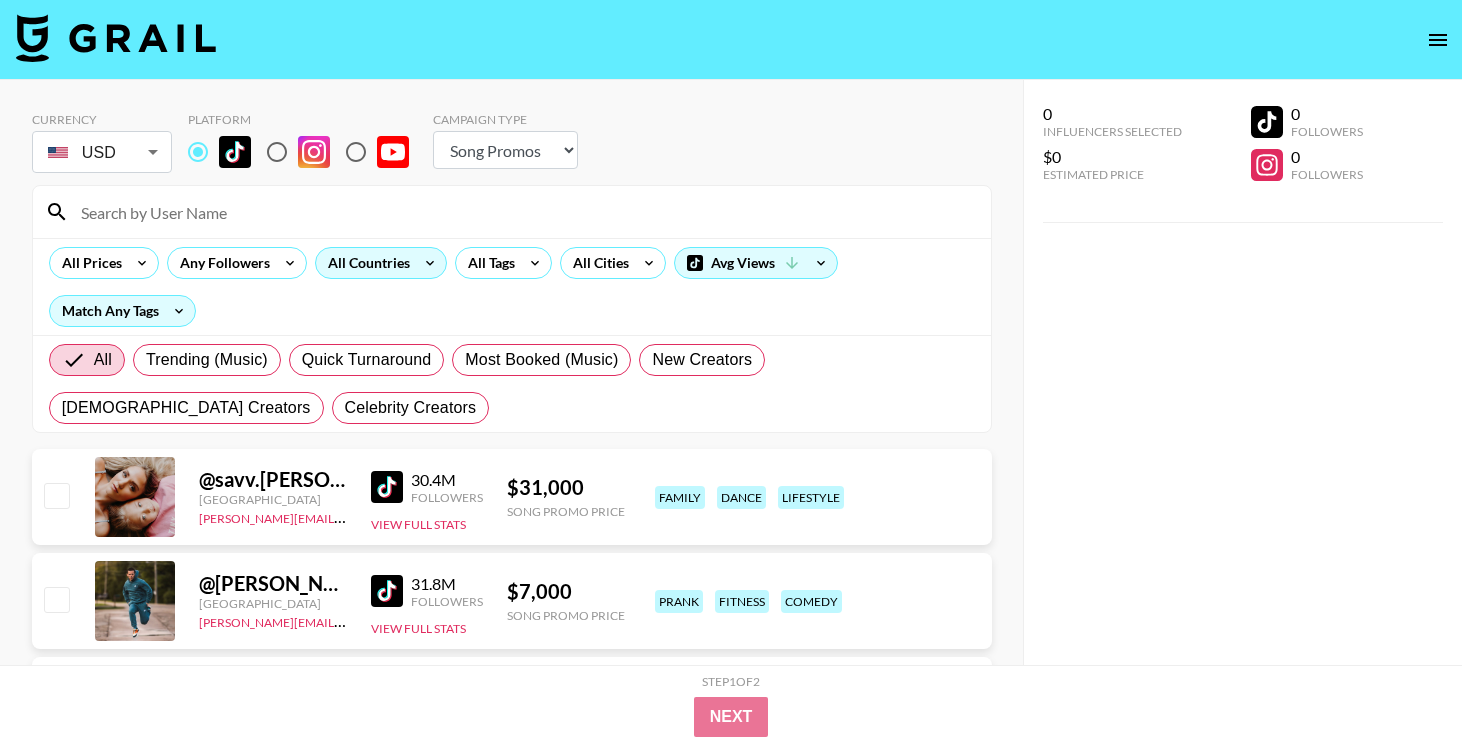 click on "All Countries" at bounding box center [365, 263] 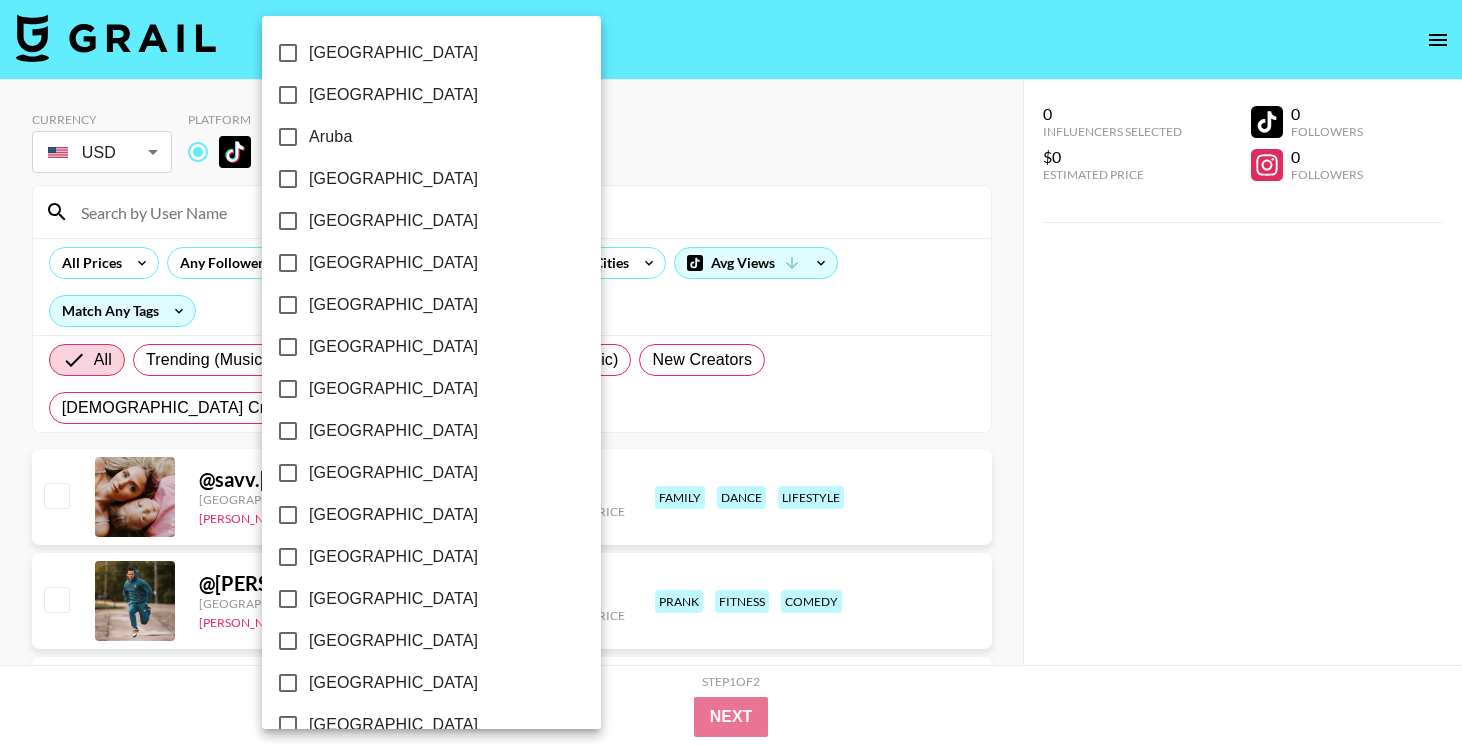 click on "[GEOGRAPHIC_DATA]" at bounding box center (418, 221) 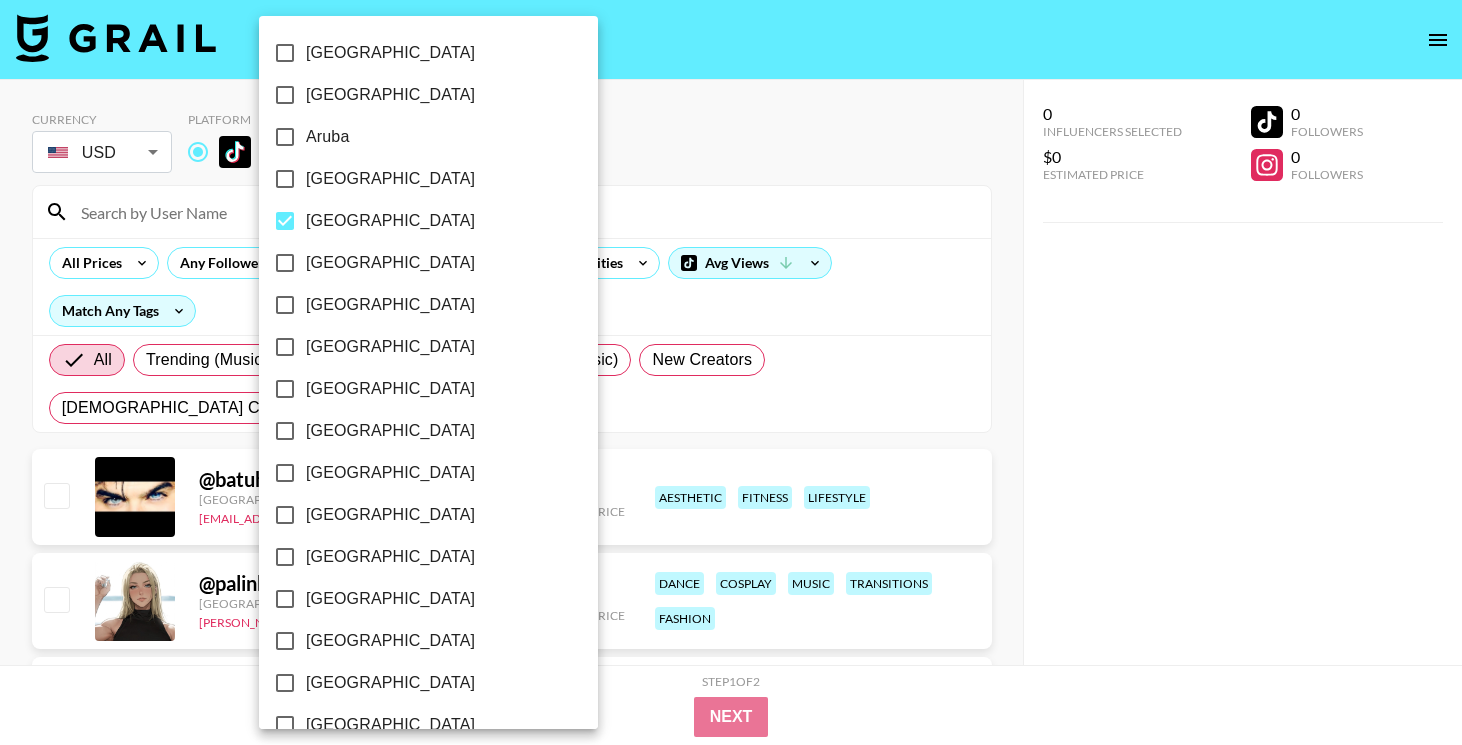 click on "[GEOGRAPHIC_DATA]" at bounding box center [415, 389] 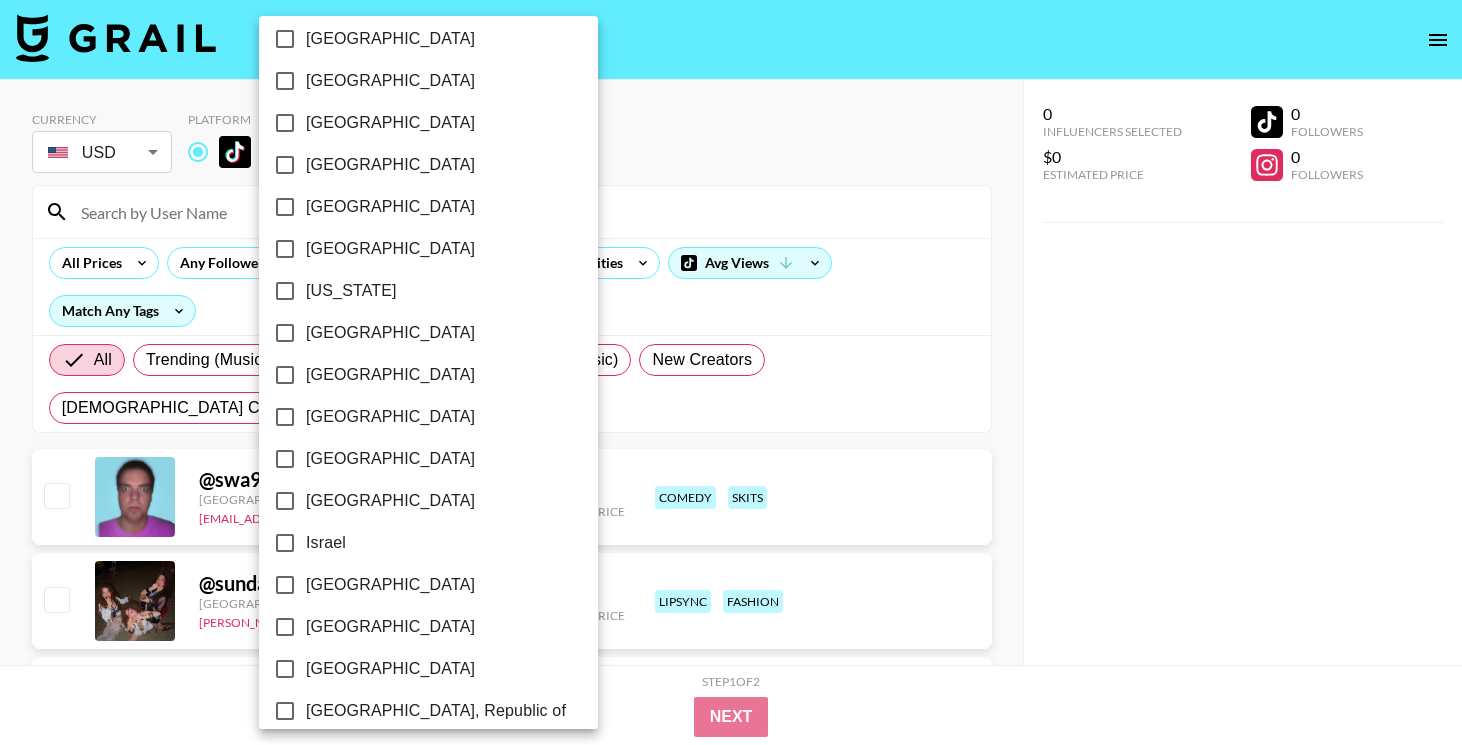 scroll, scrollTop: 1587, scrollLeft: 0, axis: vertical 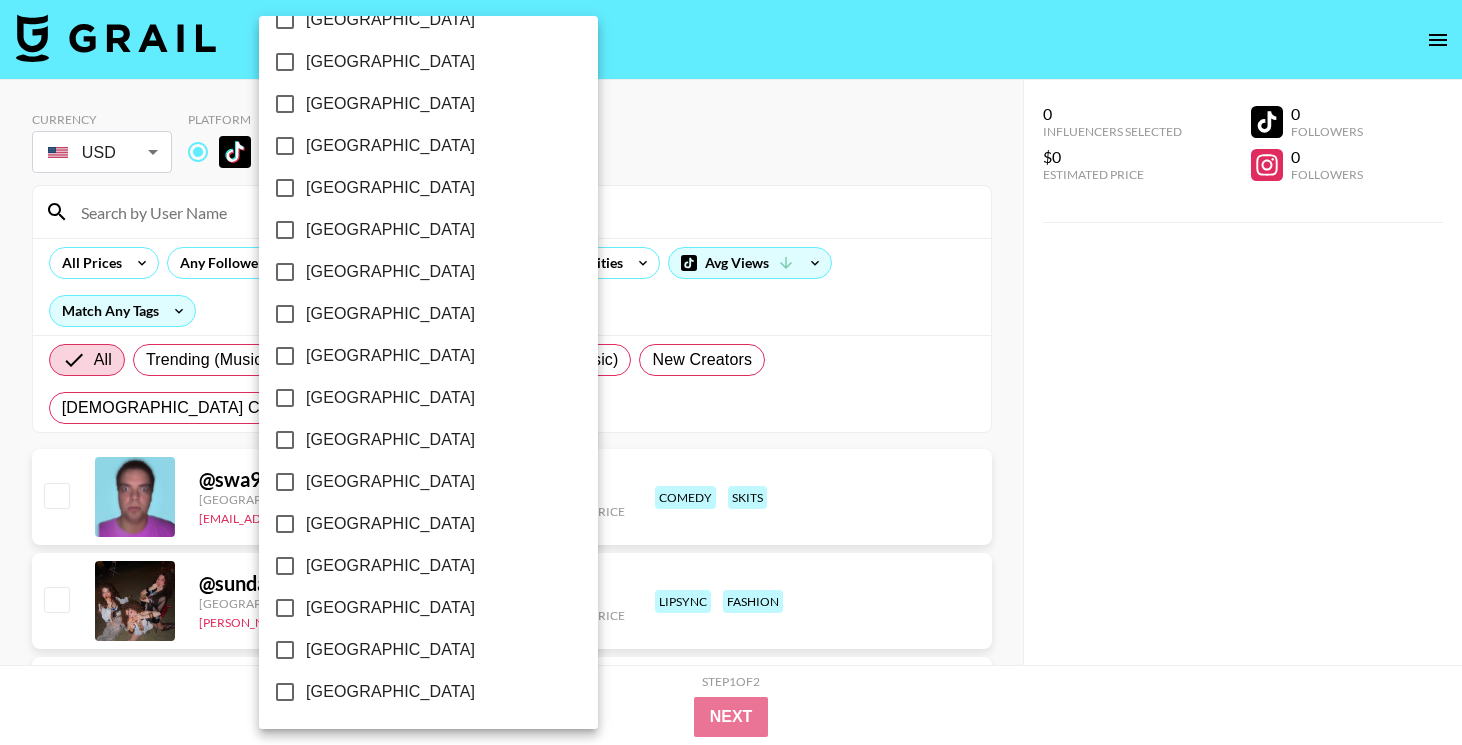 click on "[GEOGRAPHIC_DATA]" at bounding box center (390, 608) 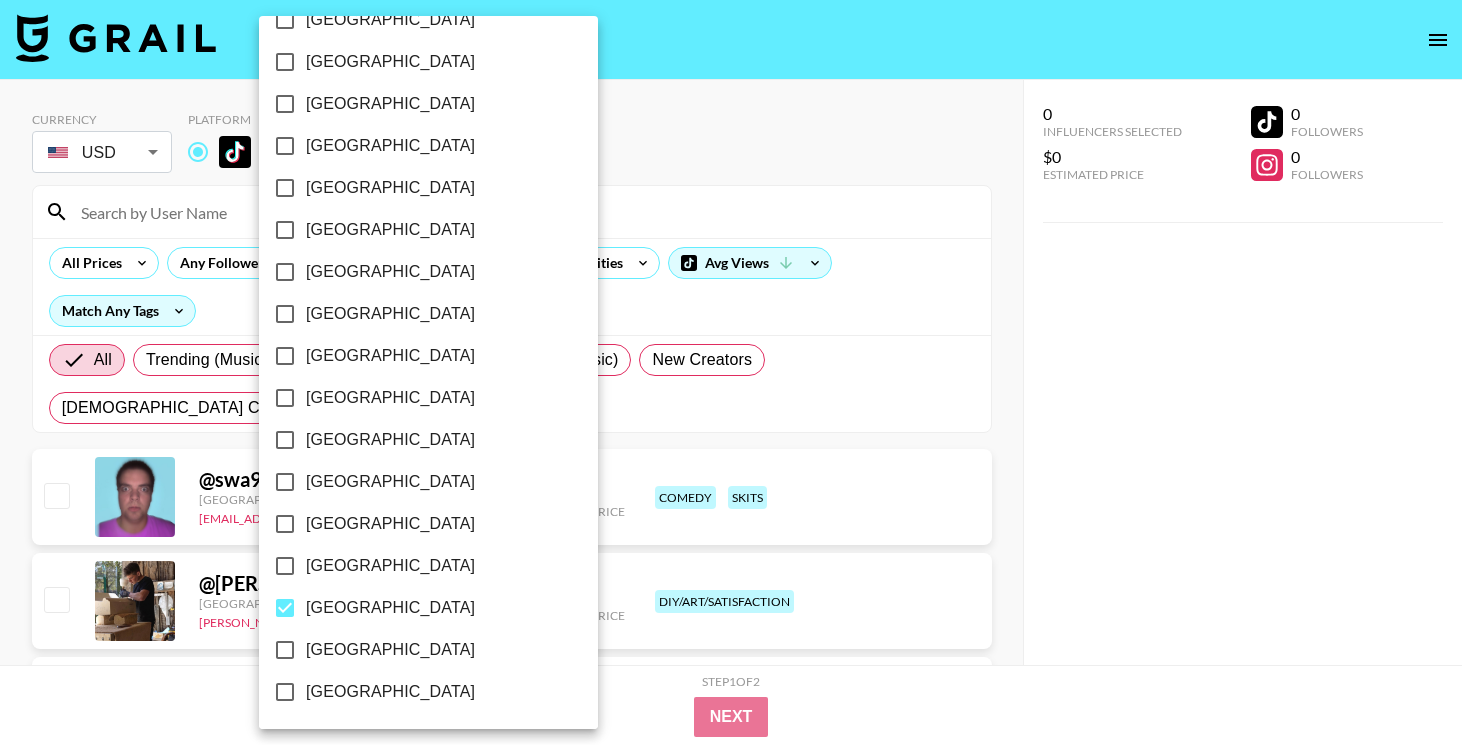 click on "[GEOGRAPHIC_DATA]" at bounding box center (390, 650) 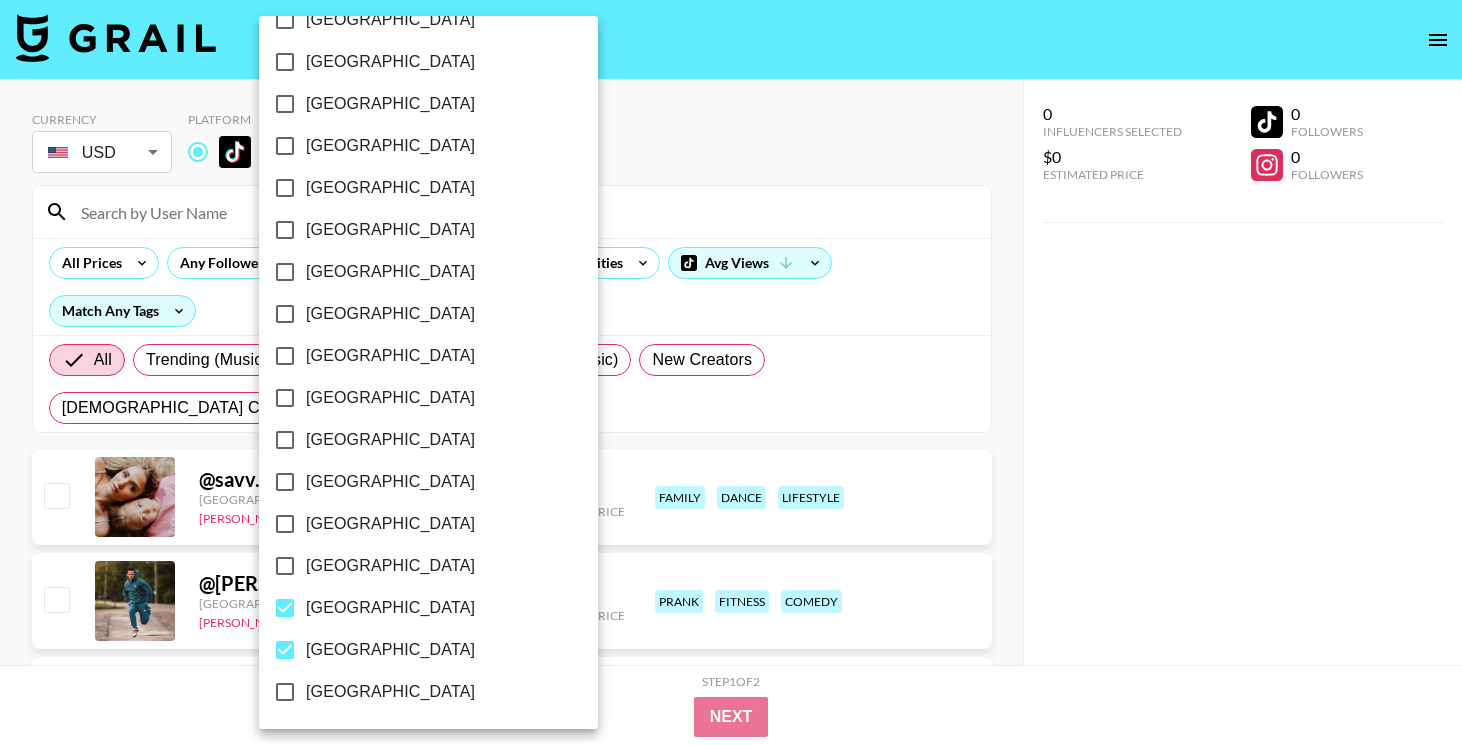 click at bounding box center (731, 372) 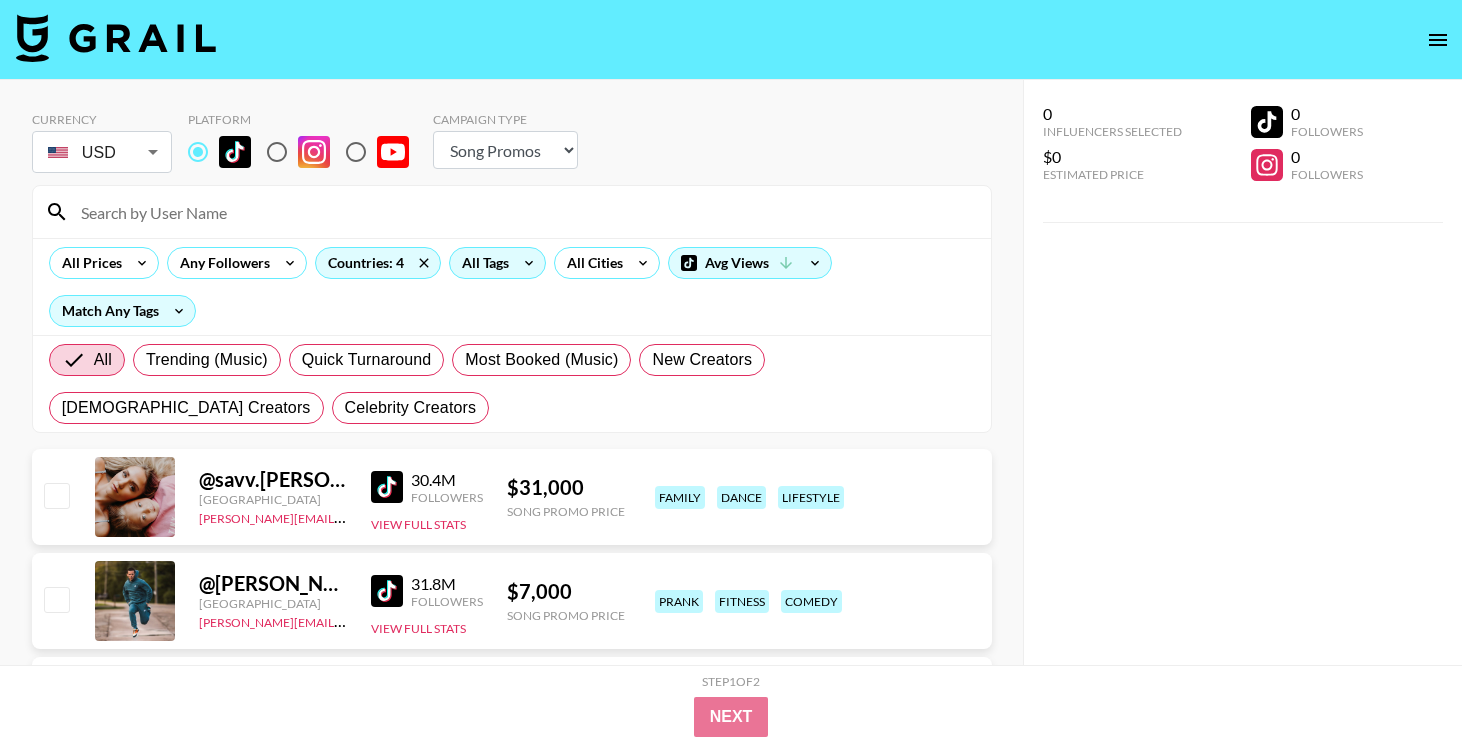 click on "All Tags" at bounding box center (481, 263) 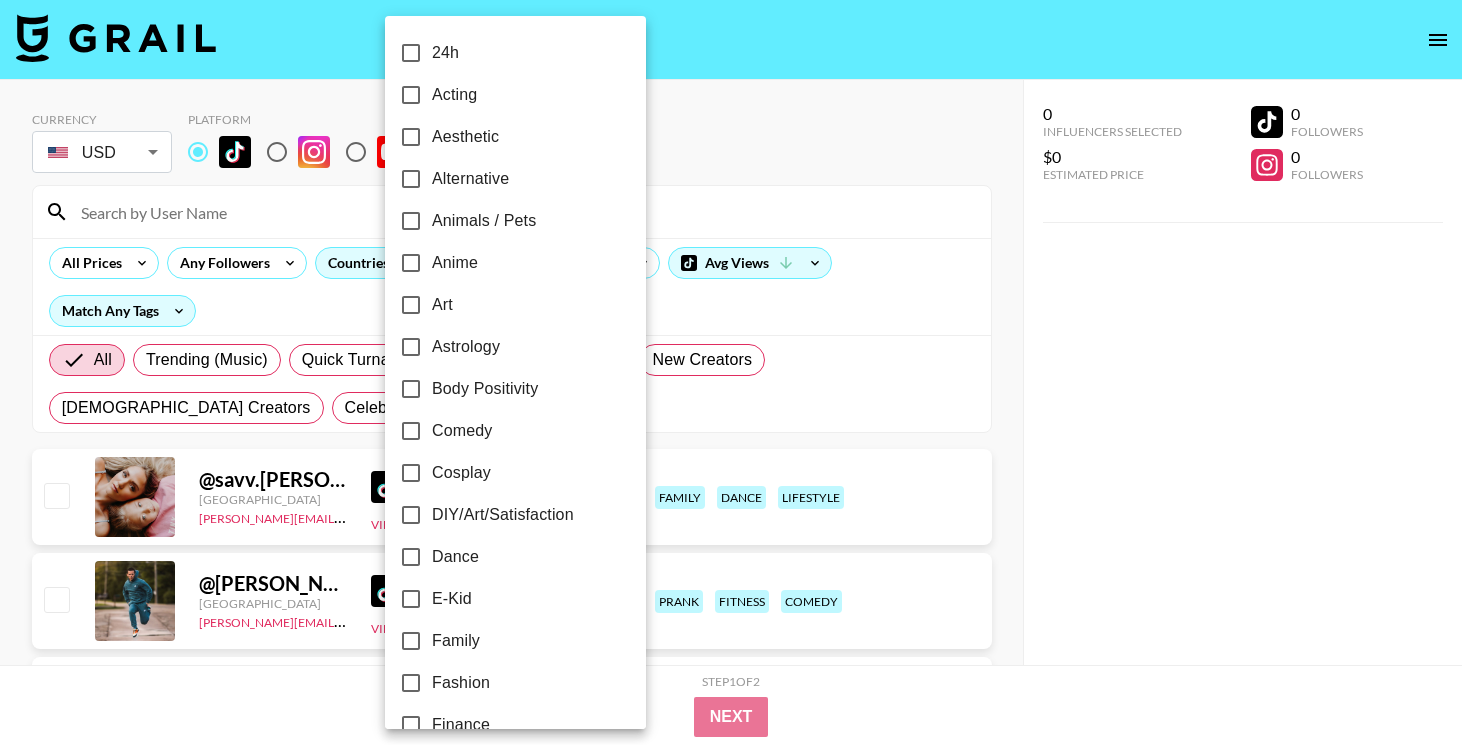 click at bounding box center [731, 372] 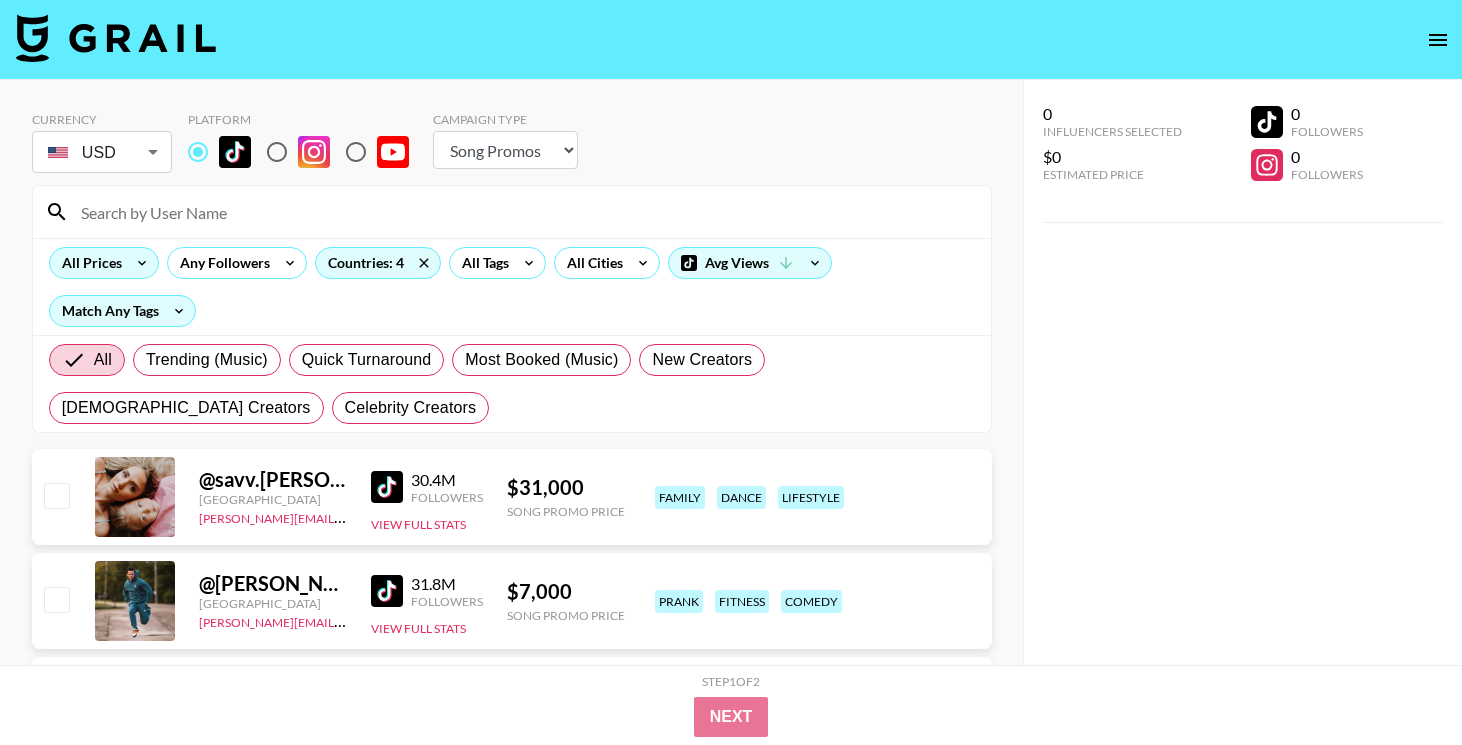 click 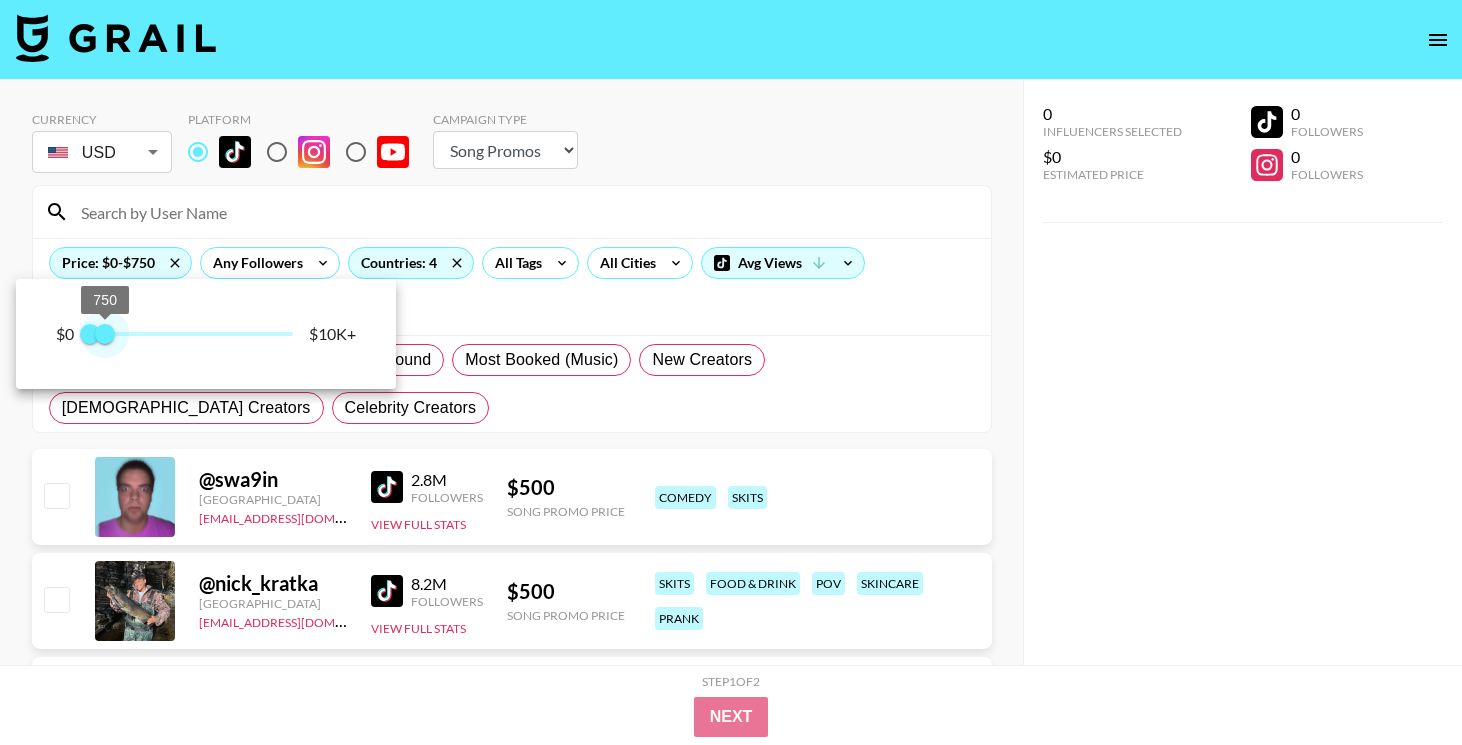 type on "500" 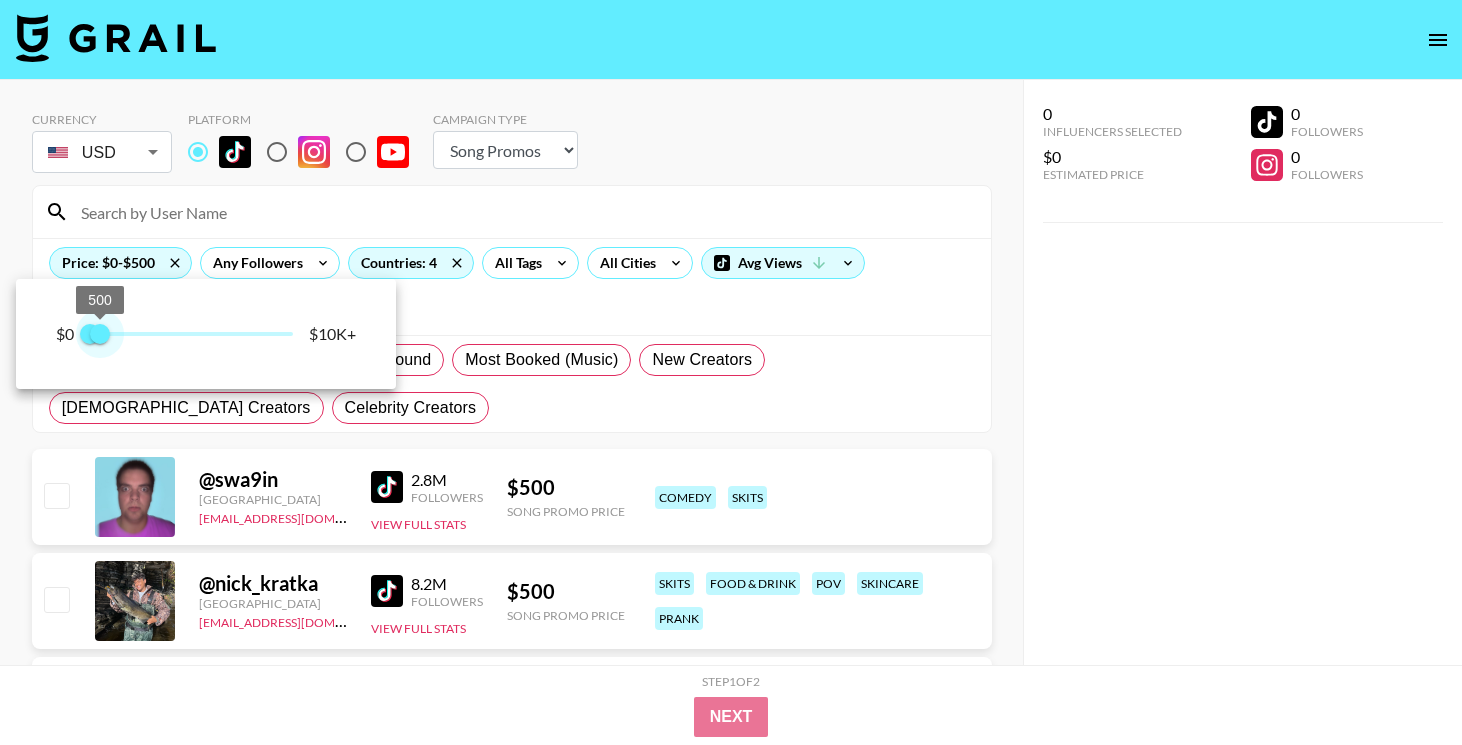 drag, startPoint x: 295, startPoint y: 338, endPoint x: 101, endPoint y: 338, distance: 194 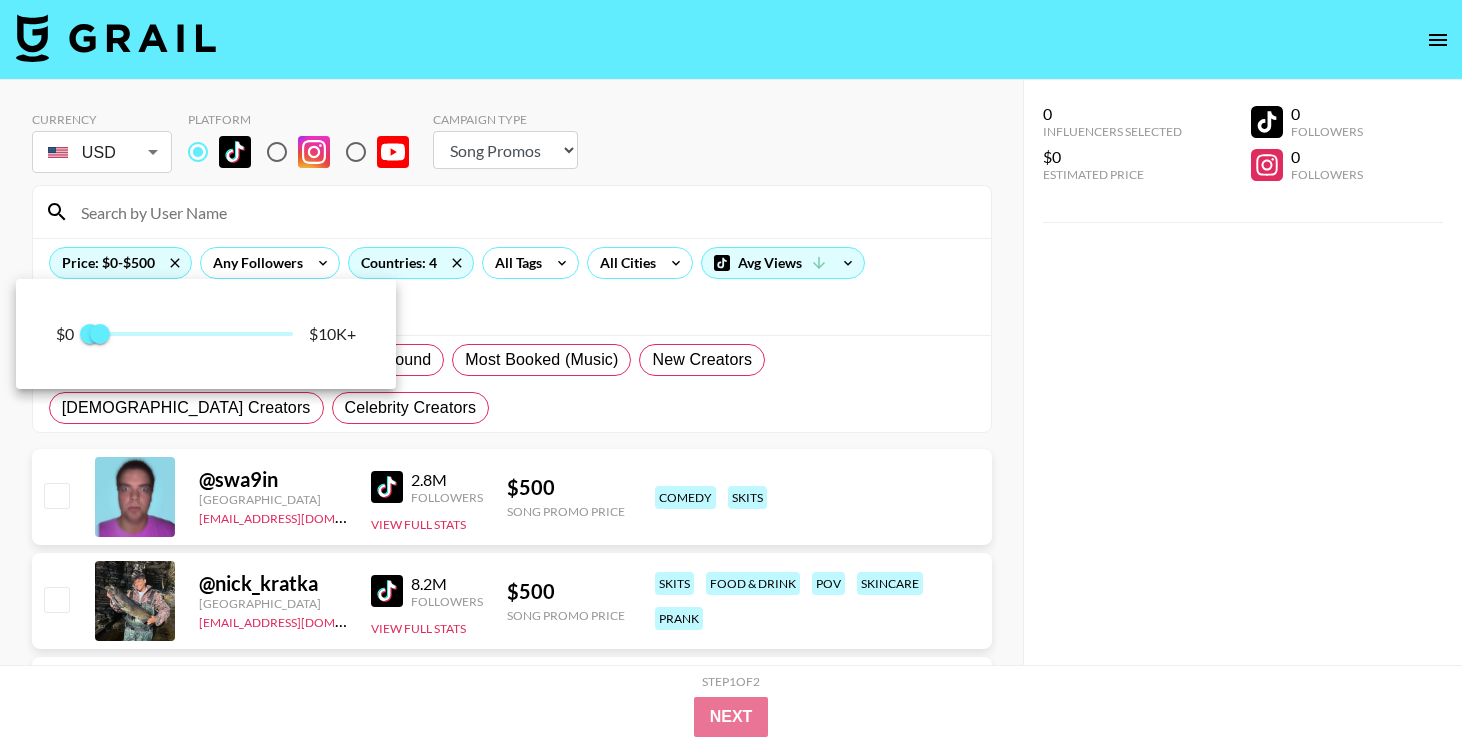 click at bounding box center [731, 372] 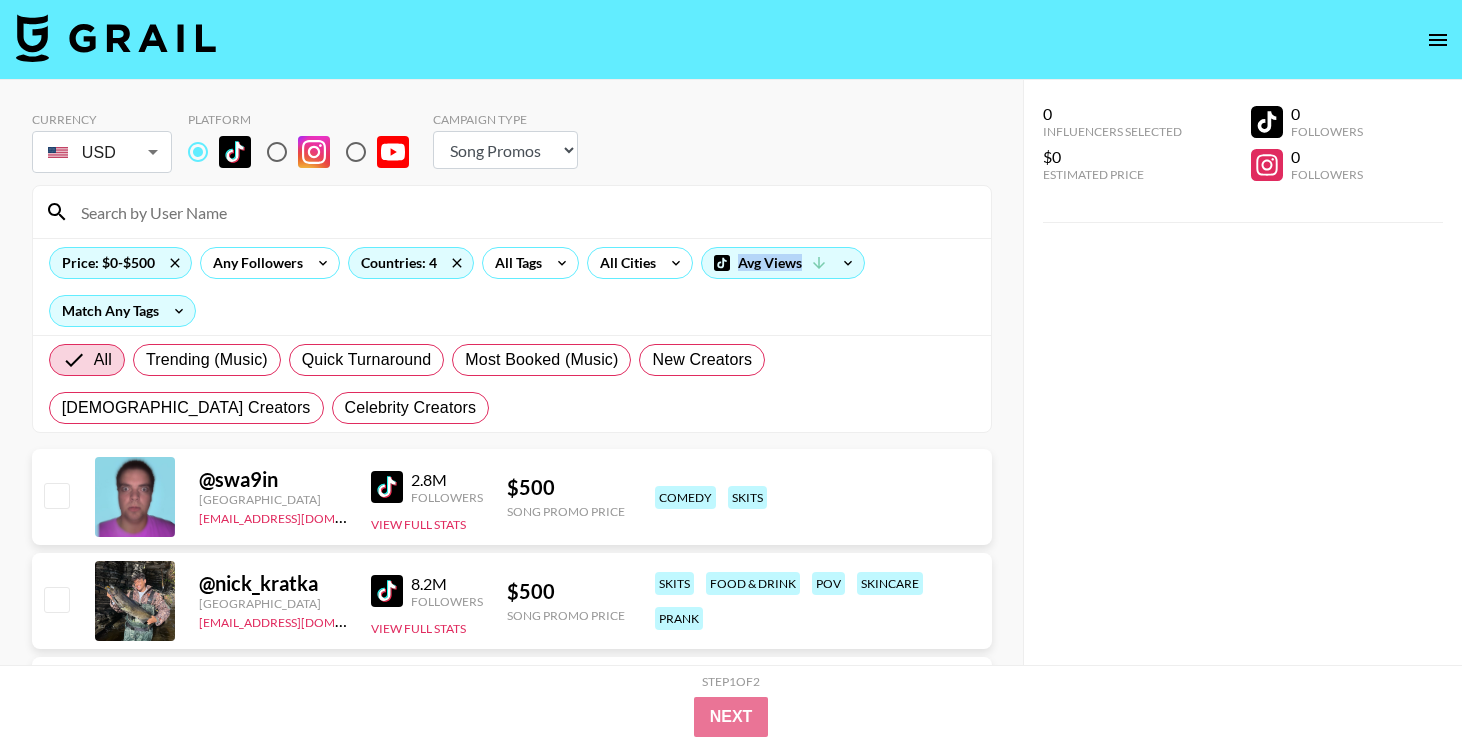 drag, startPoint x: 752, startPoint y: 276, endPoint x: 602, endPoint y: 288, distance: 150.47923 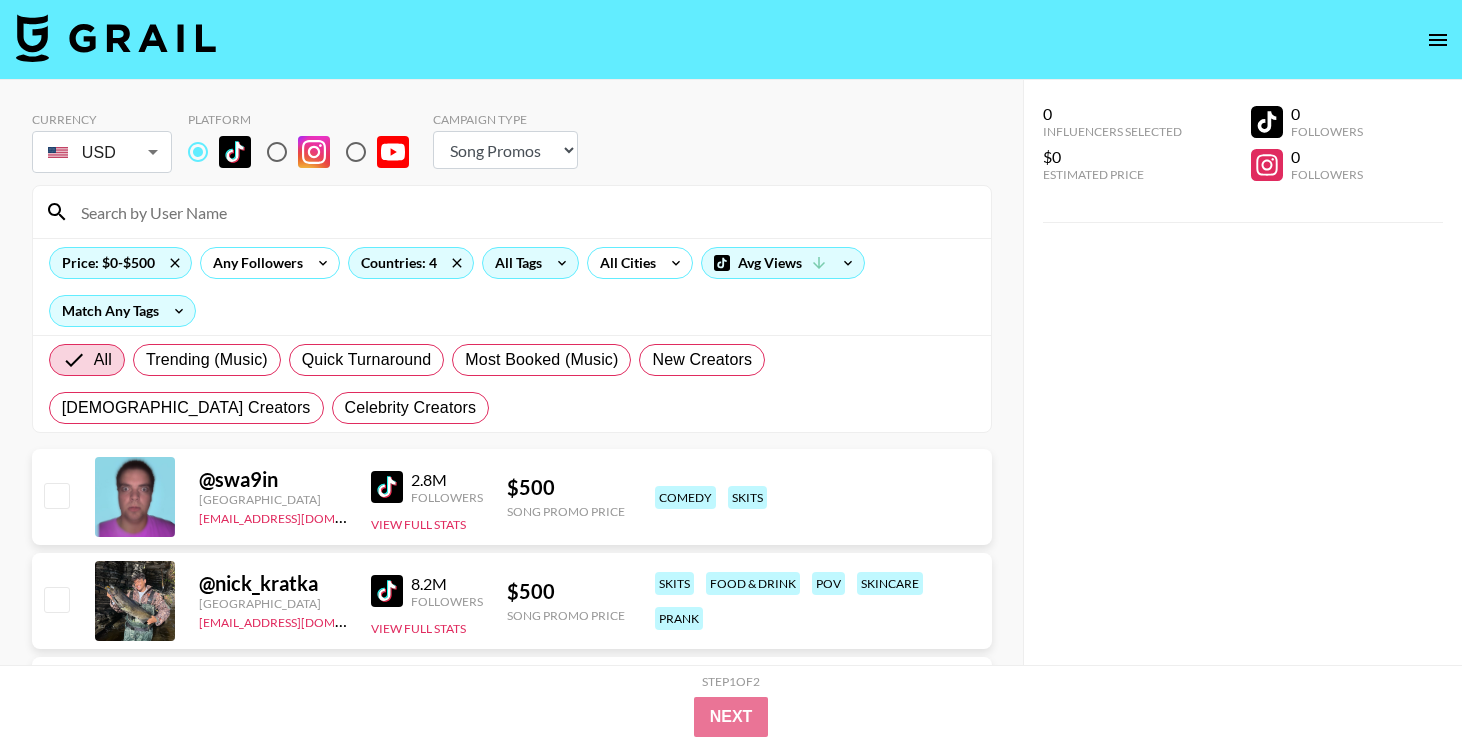 click on "All Tags" at bounding box center (514, 263) 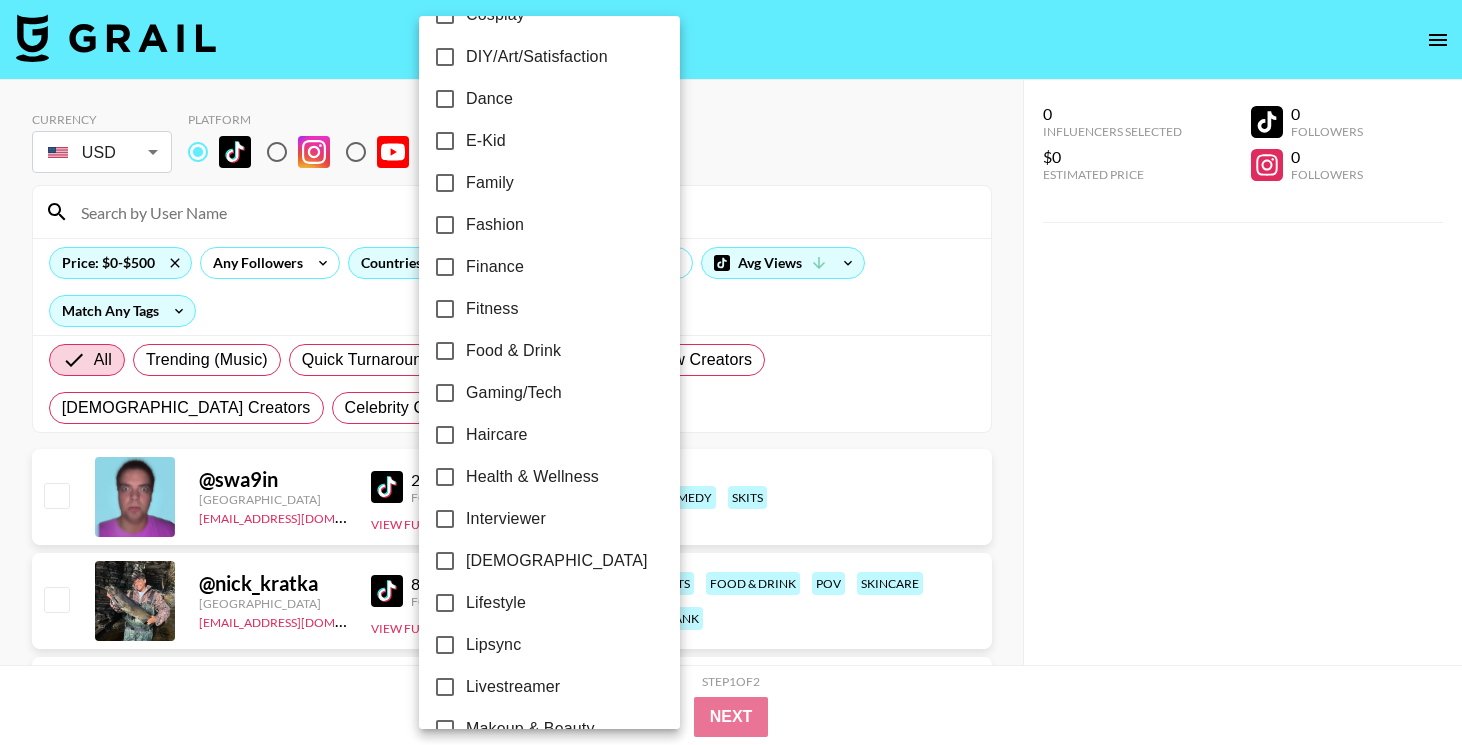 scroll, scrollTop: 0, scrollLeft: 0, axis: both 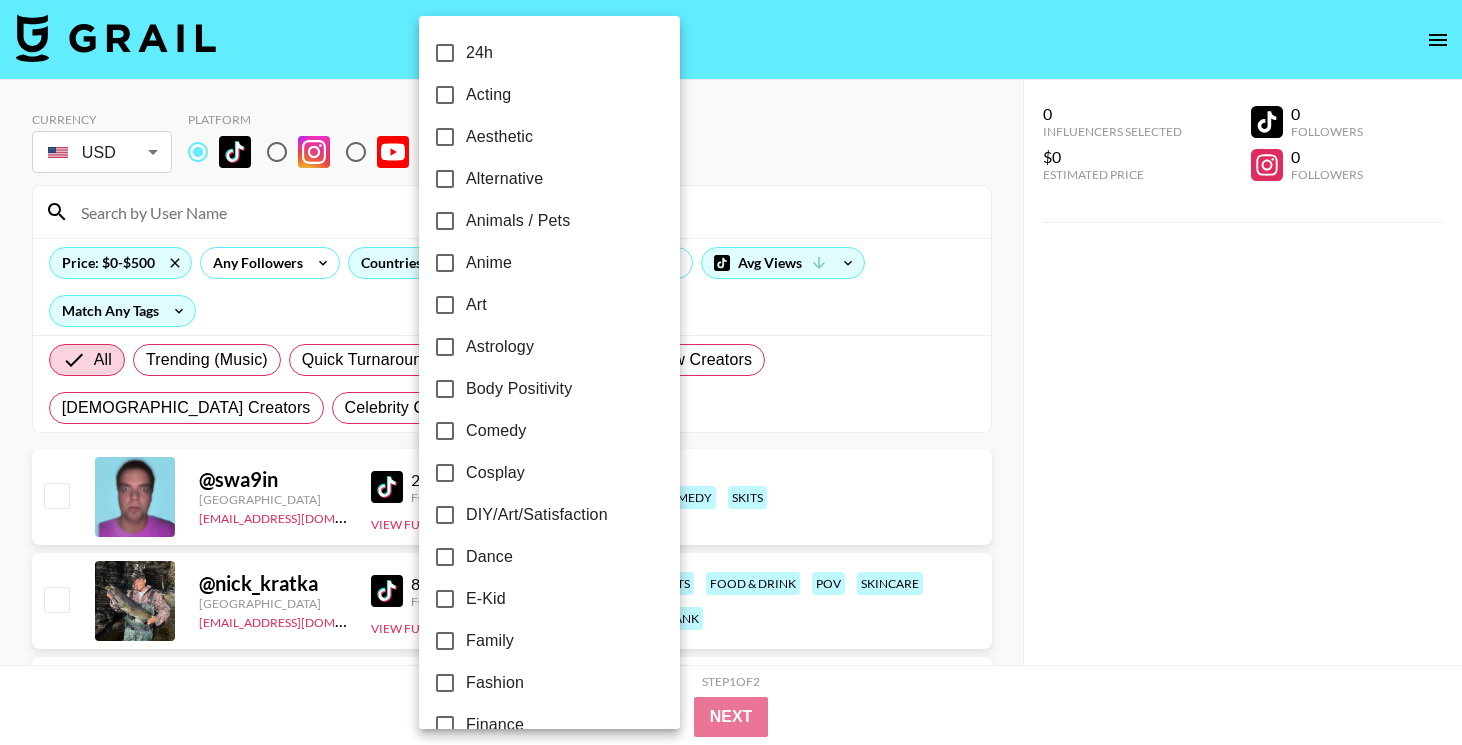 click on "Acting" at bounding box center [536, 95] 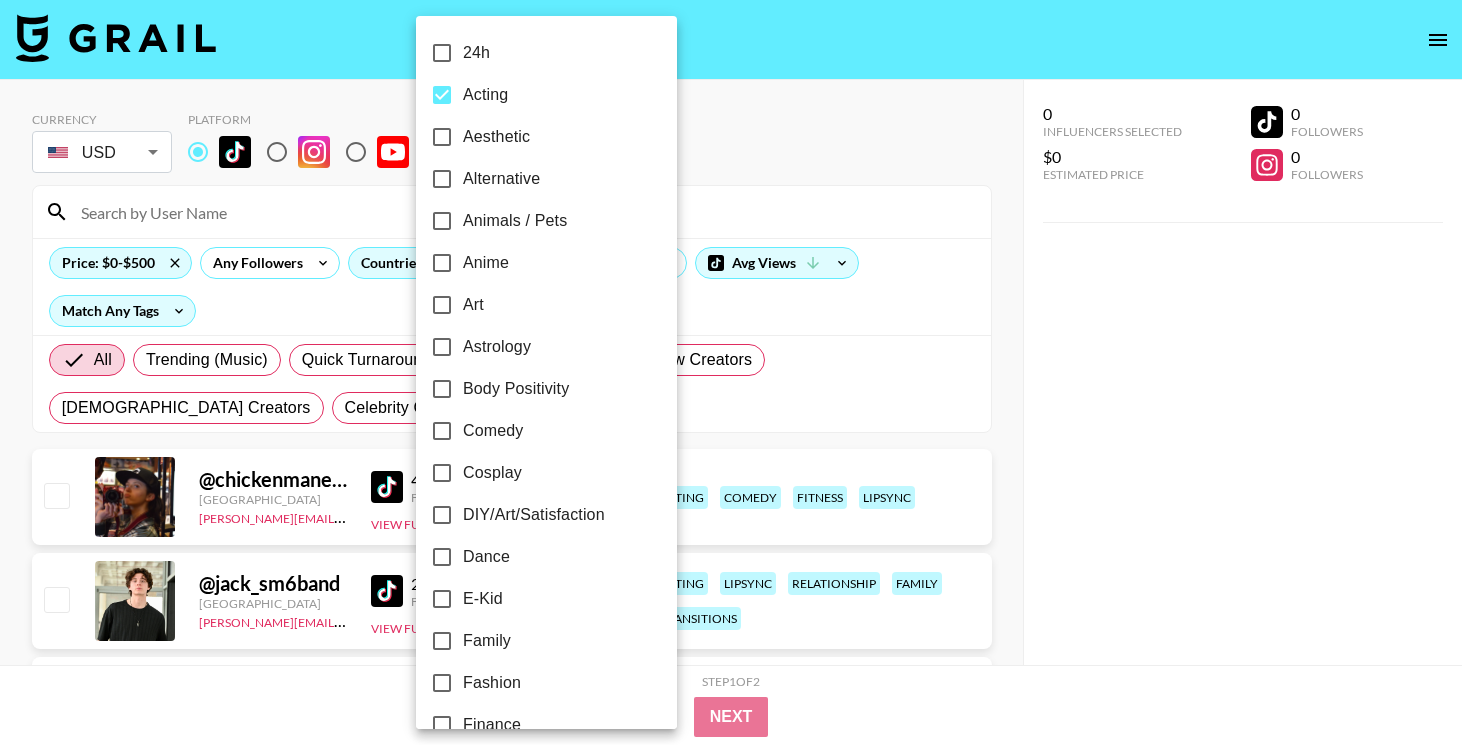 click on "24h" at bounding box center (533, 53) 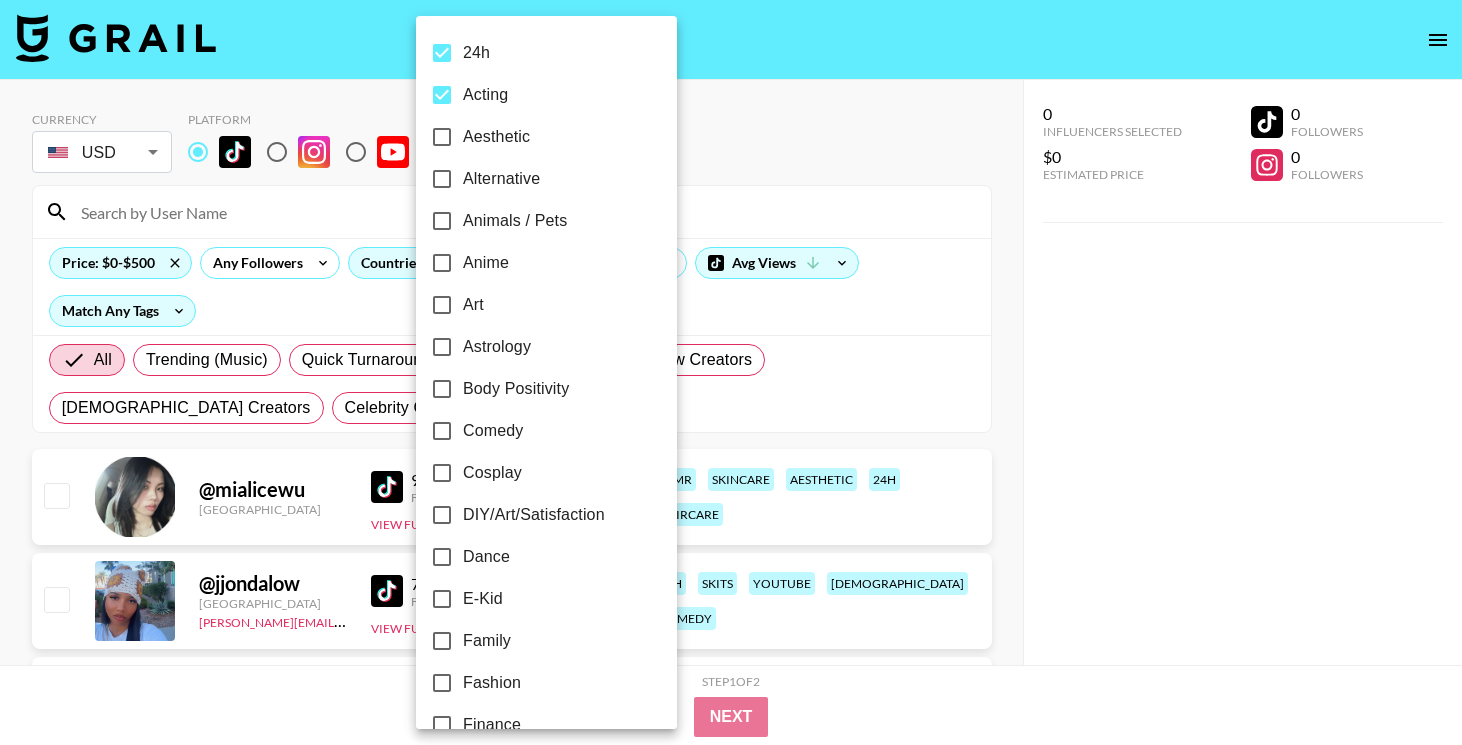 click on "24h" at bounding box center (533, 53) 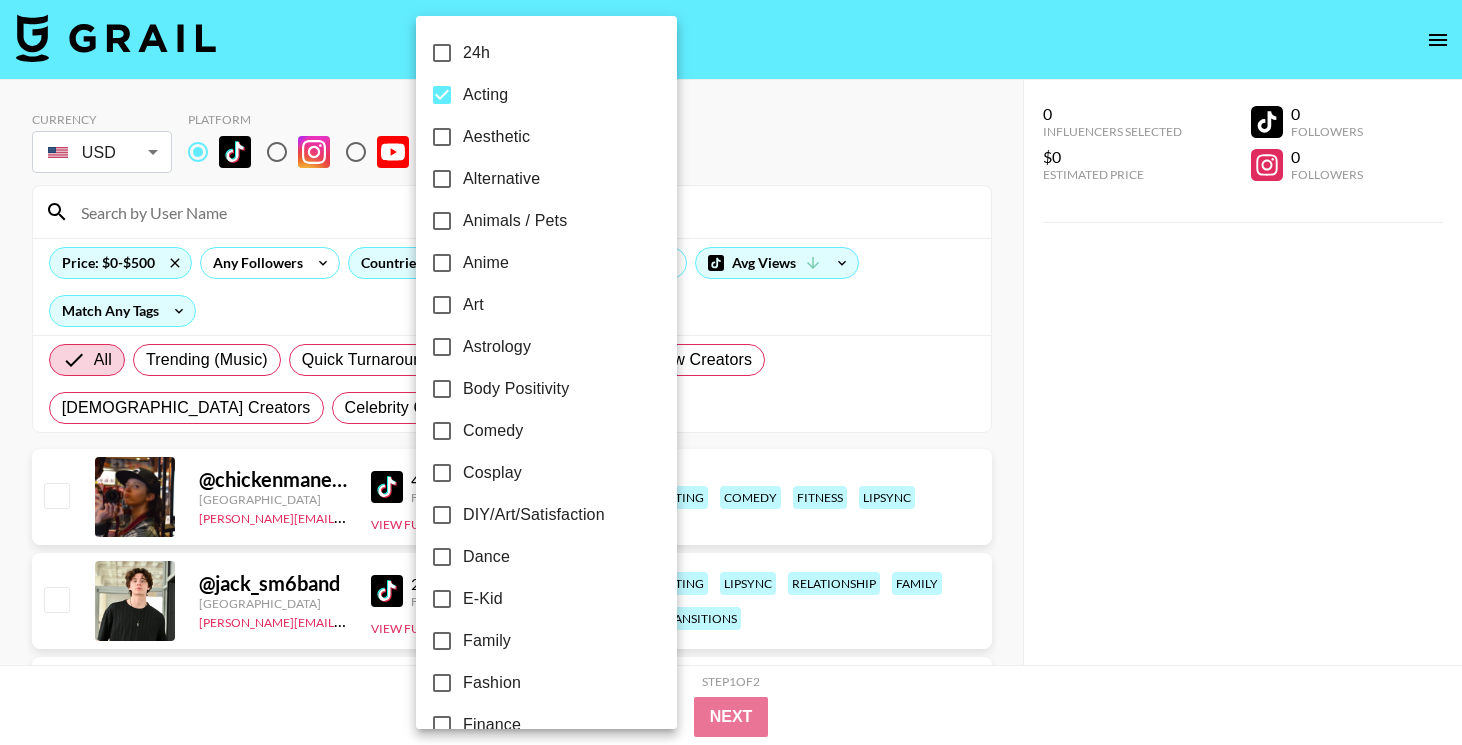 click at bounding box center (731, 372) 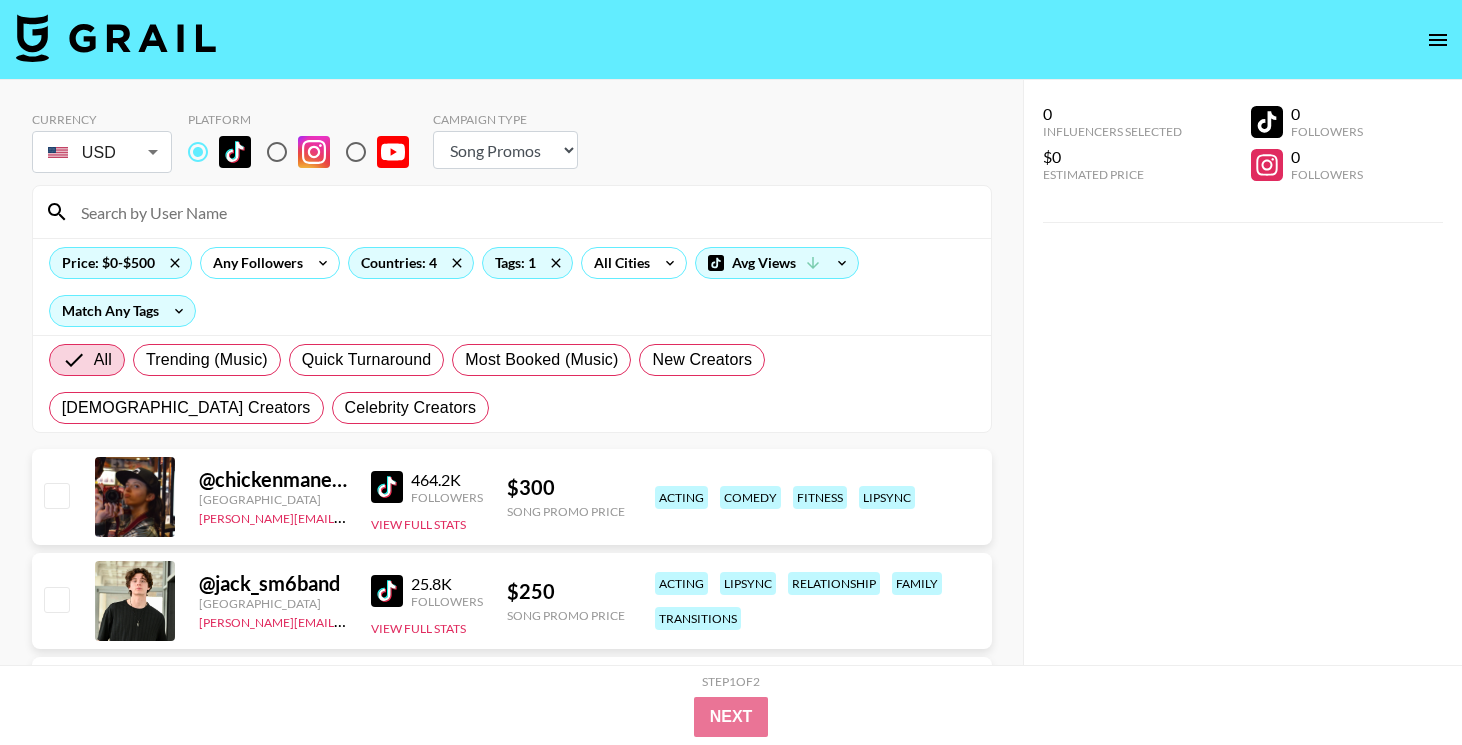 click at bounding box center [387, 487] 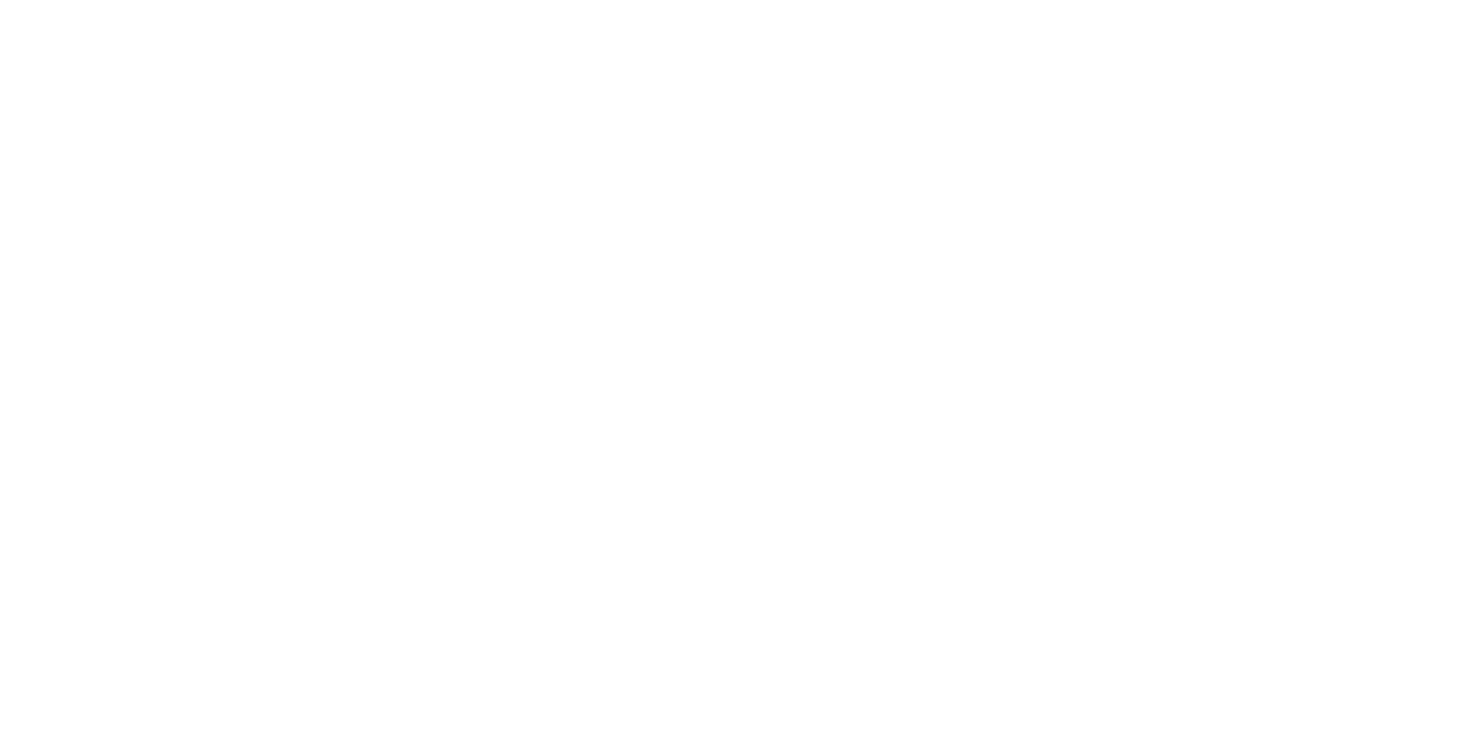 scroll, scrollTop: 0, scrollLeft: 0, axis: both 